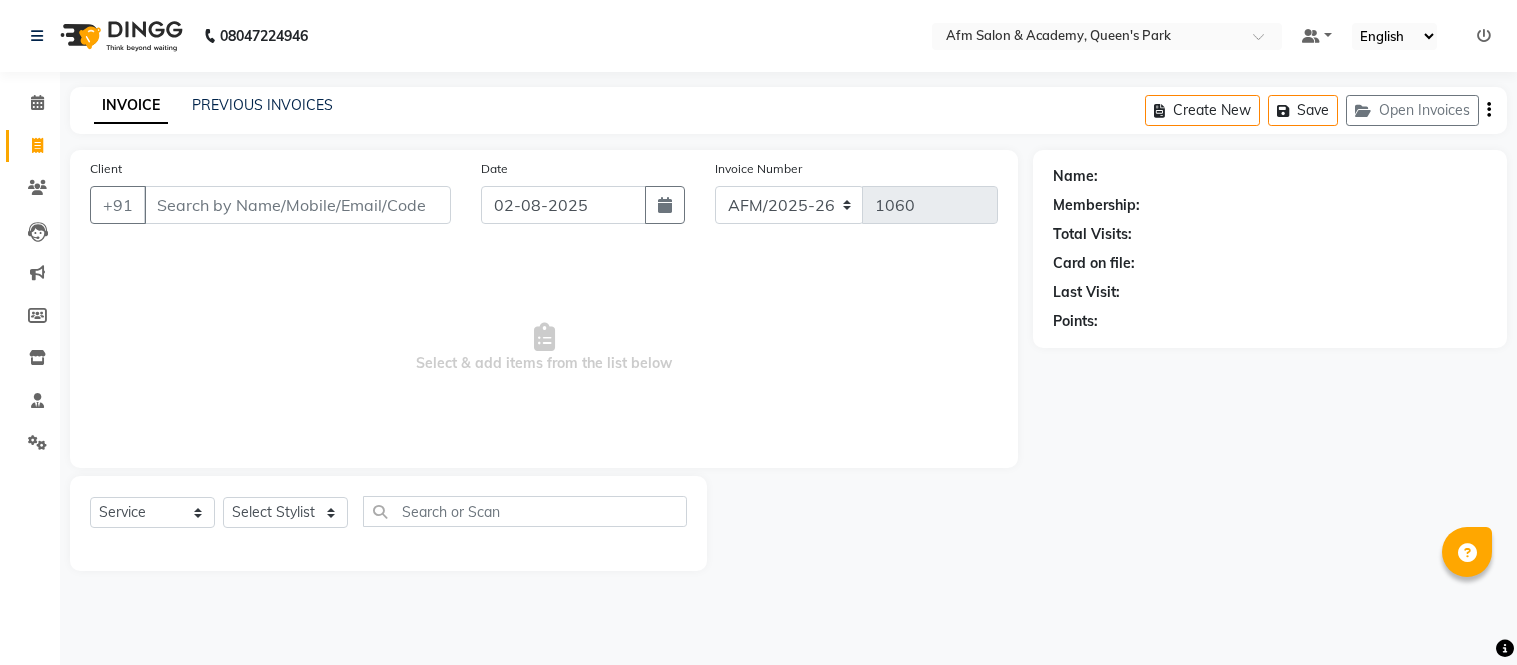 select on "service" 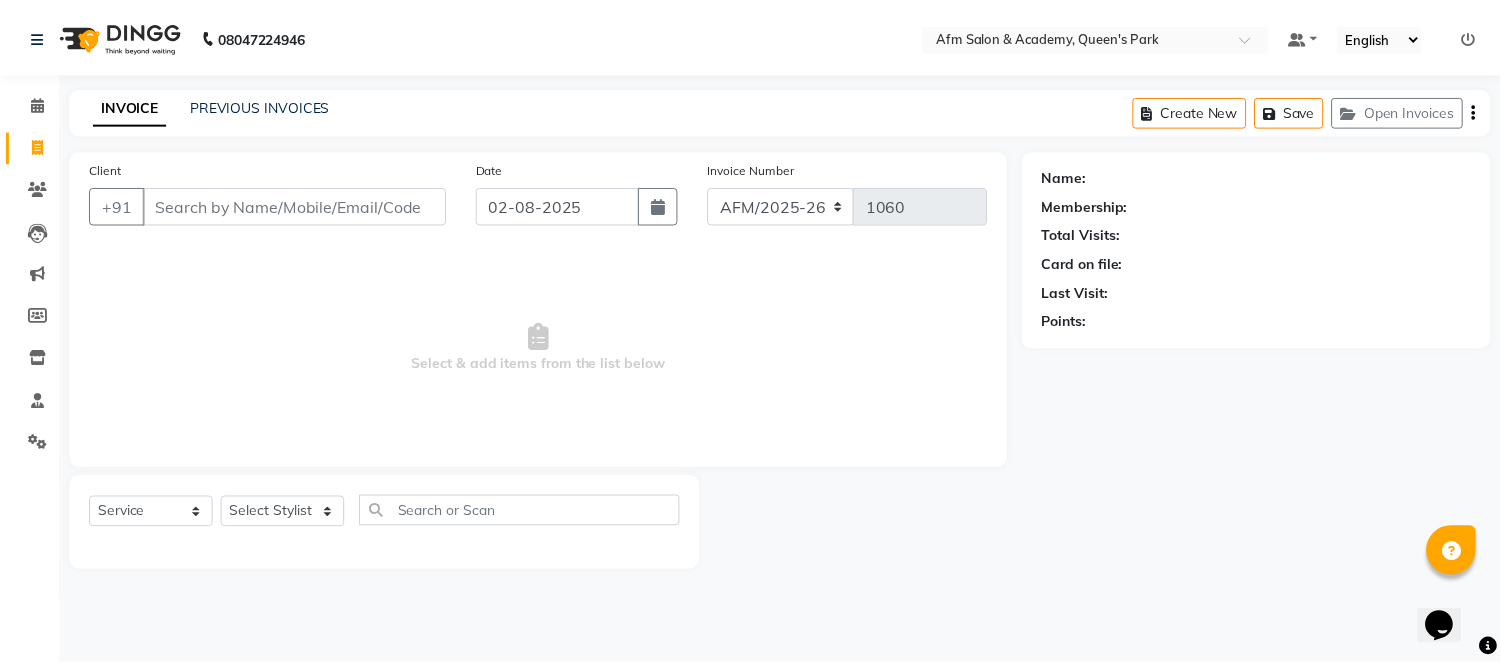 scroll, scrollTop: 0, scrollLeft: 0, axis: both 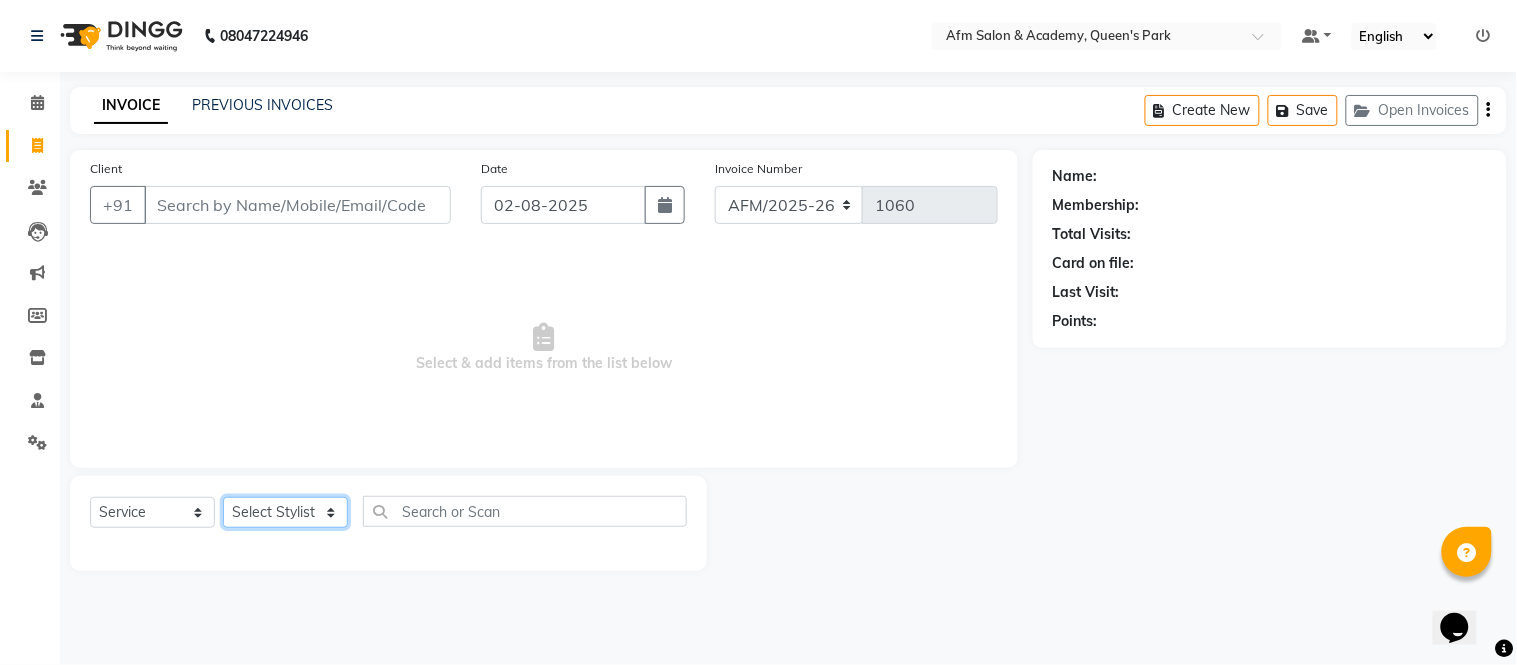 click on "Select Stylist AFM [FIRST] [LAST] [FIRST] [LAST] [FIRST] [LAST] [FIRST] [LAST] [FIRST] [LAST] [FIRST] [LAST] [FIRST] [LAST] [FIRST] [LAST] [FIRST] [LAST] [FIRST] [LAST] [FIRST] [LAST] [FIRST] [LAST] [FIRST] [LAST] [FIRST] [LAST]" 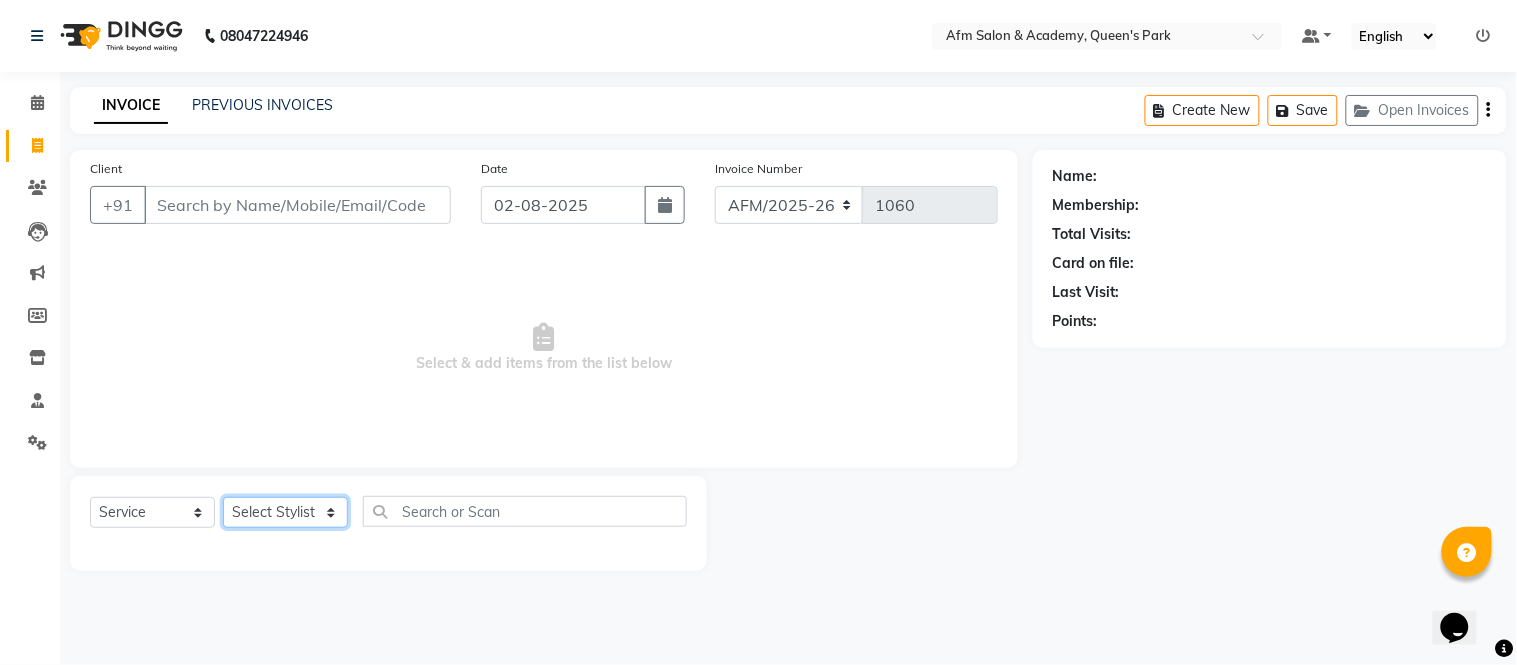 select on "45538" 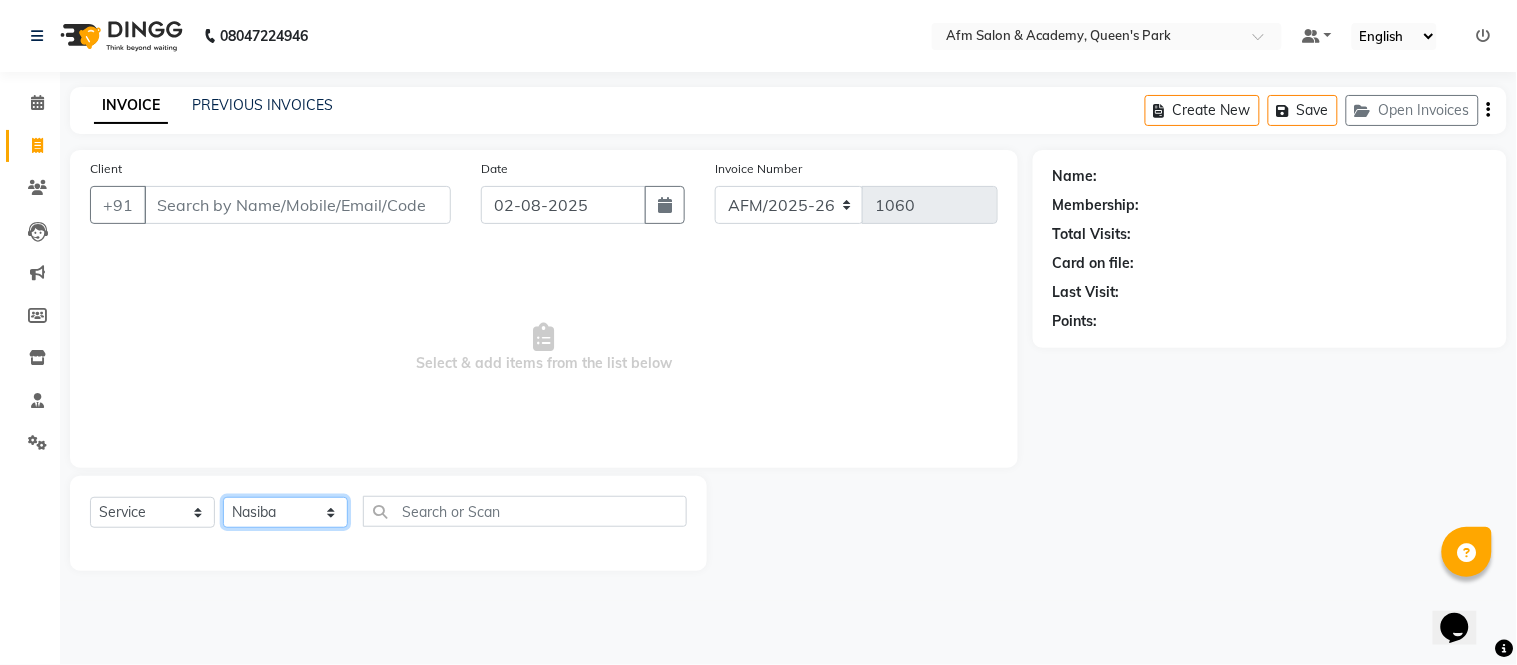 click on "Select Stylist AFM [FIRST] [LAST] [FIRST] [LAST] [FIRST] [LAST] [FIRST] [LAST] [FIRST] [LAST] [FIRST] [LAST] [FIRST] [LAST] [FIRST] [LAST] [FIRST] [LAST] [FIRST] [LAST] [FIRST] [LAST] [FIRST] [LAST] [FIRST] [LAST] [FIRST] [LAST]" 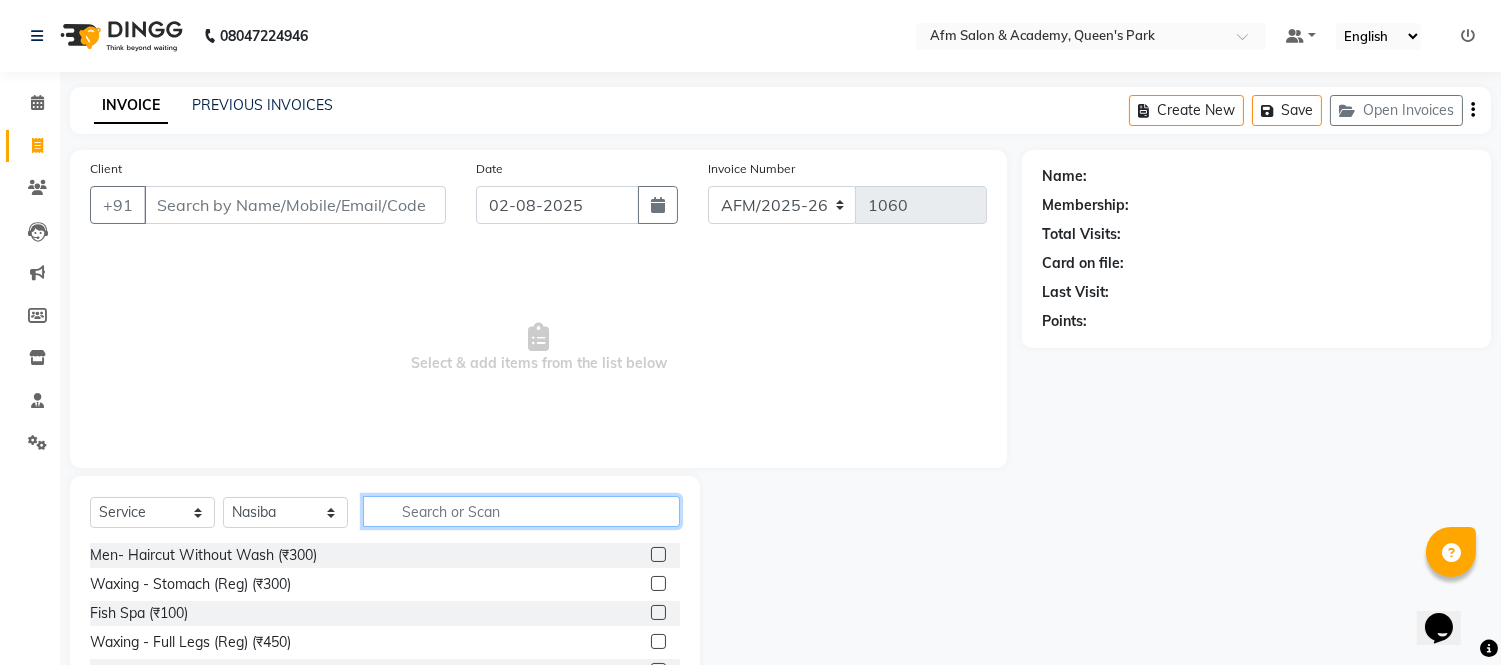click 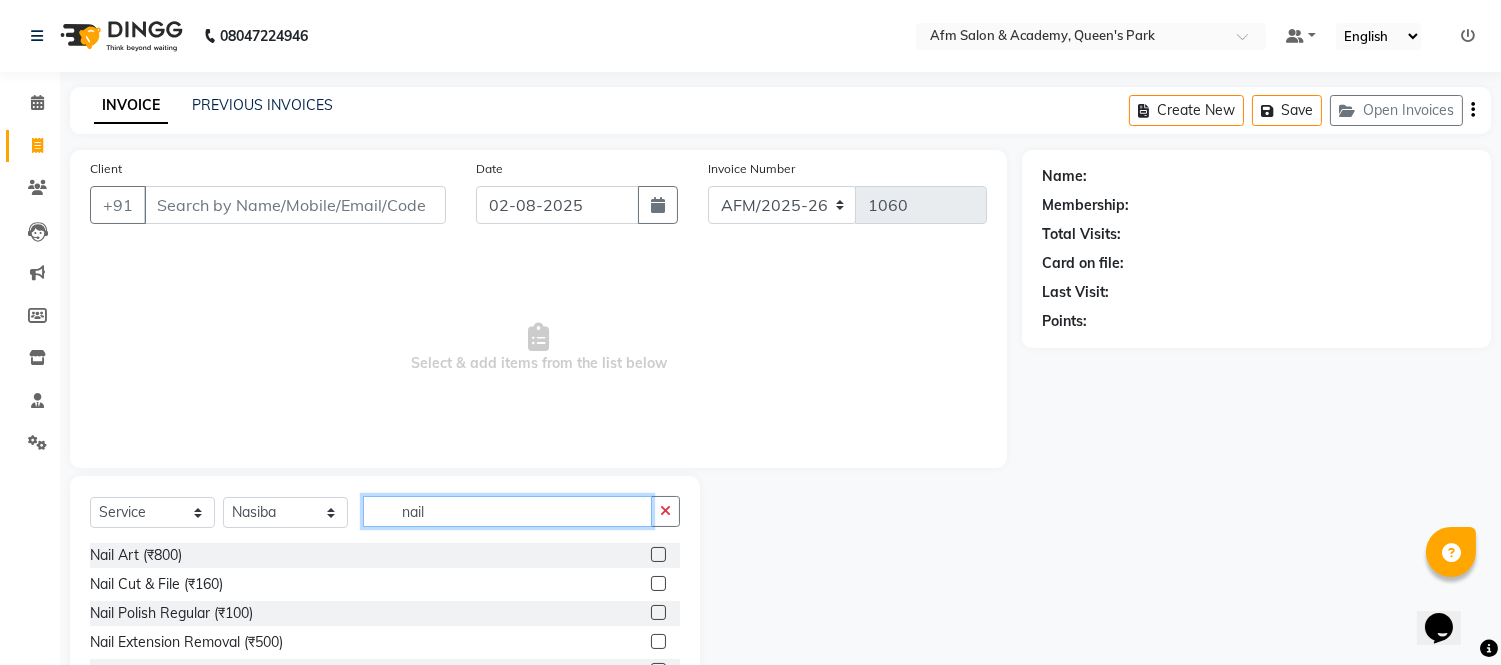 type on "nail" 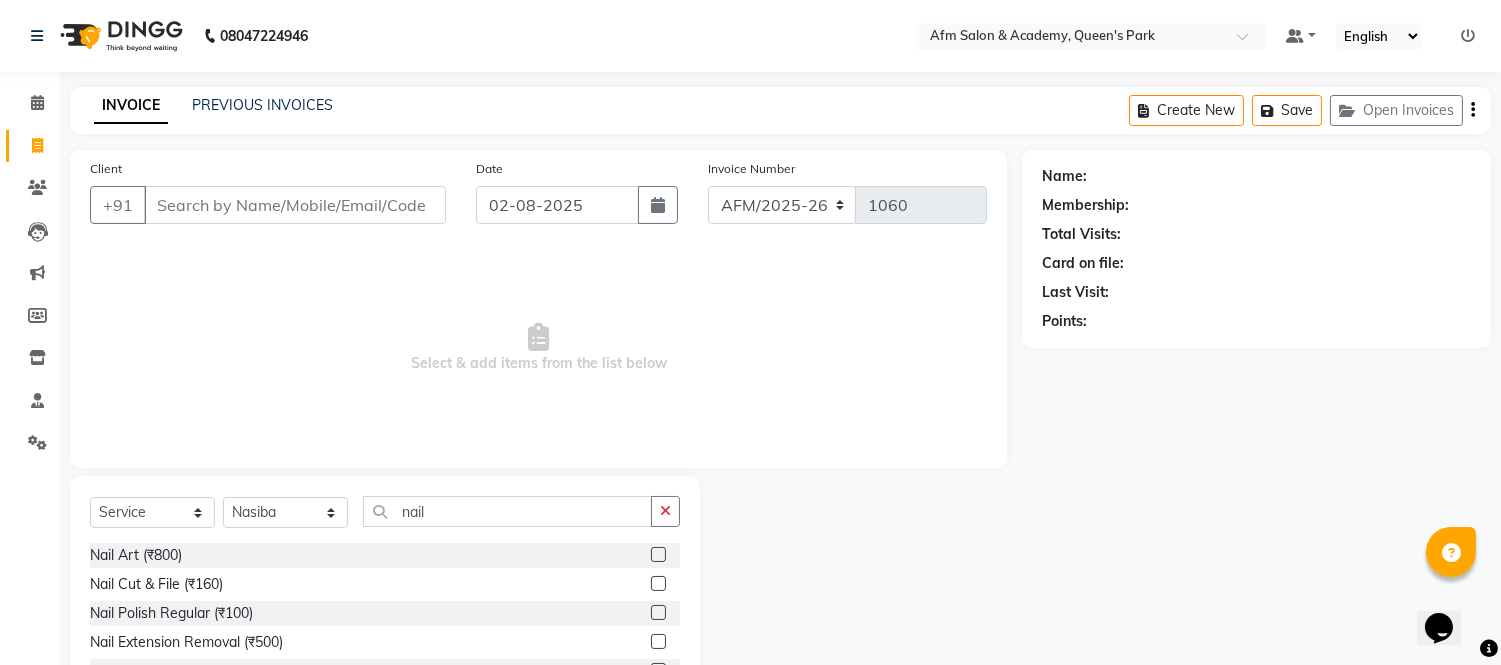 click 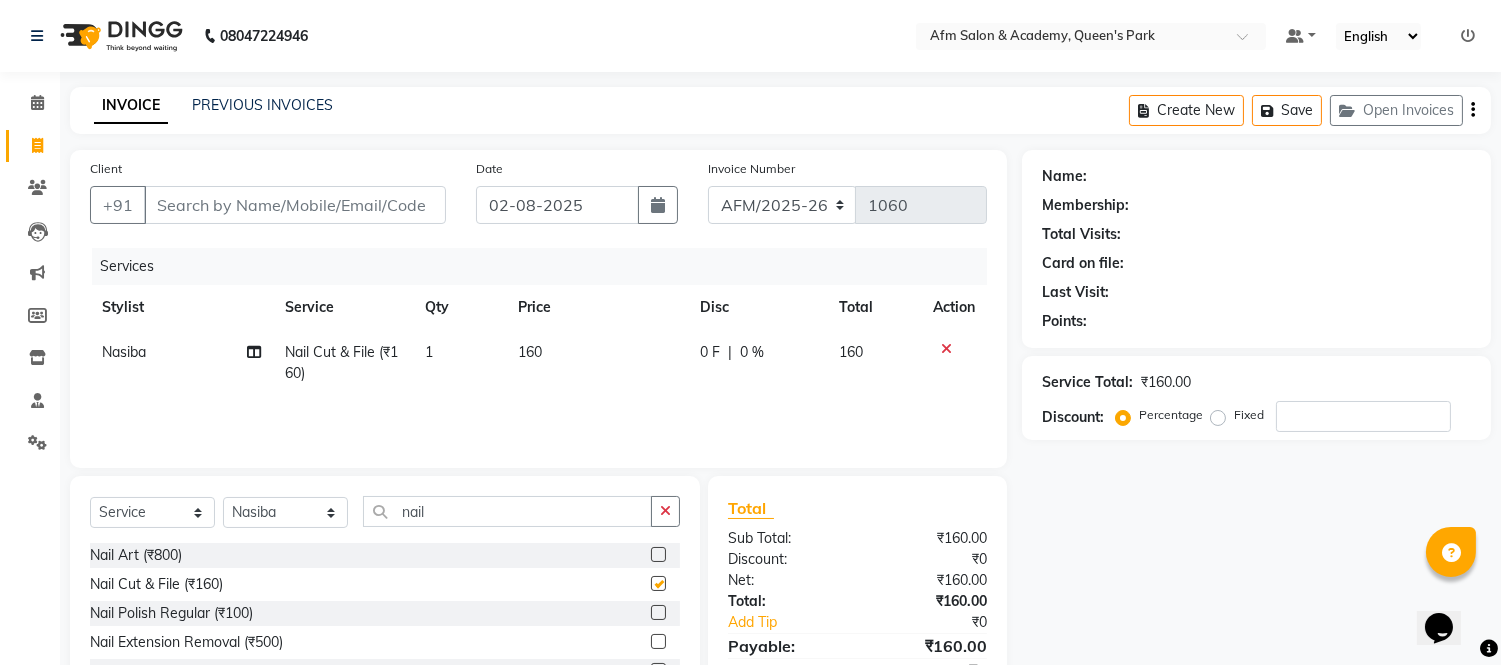 checkbox on "false" 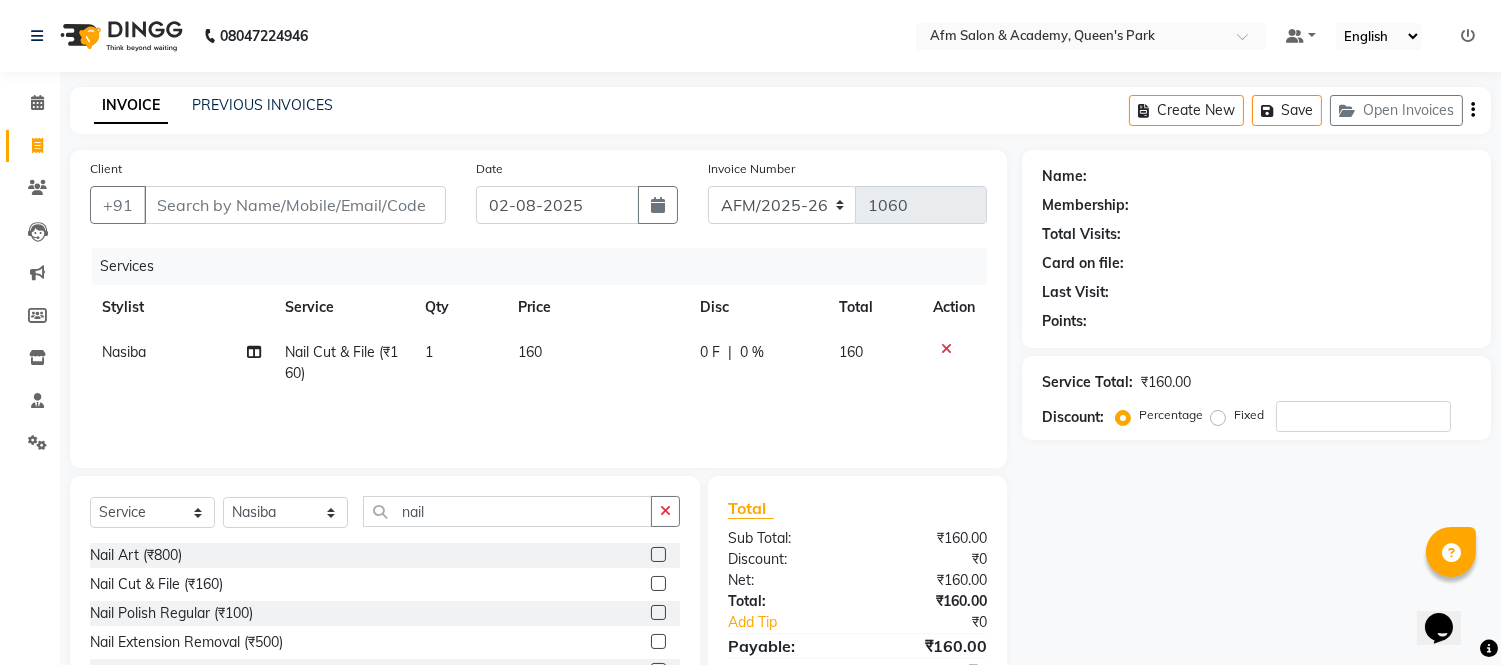 click 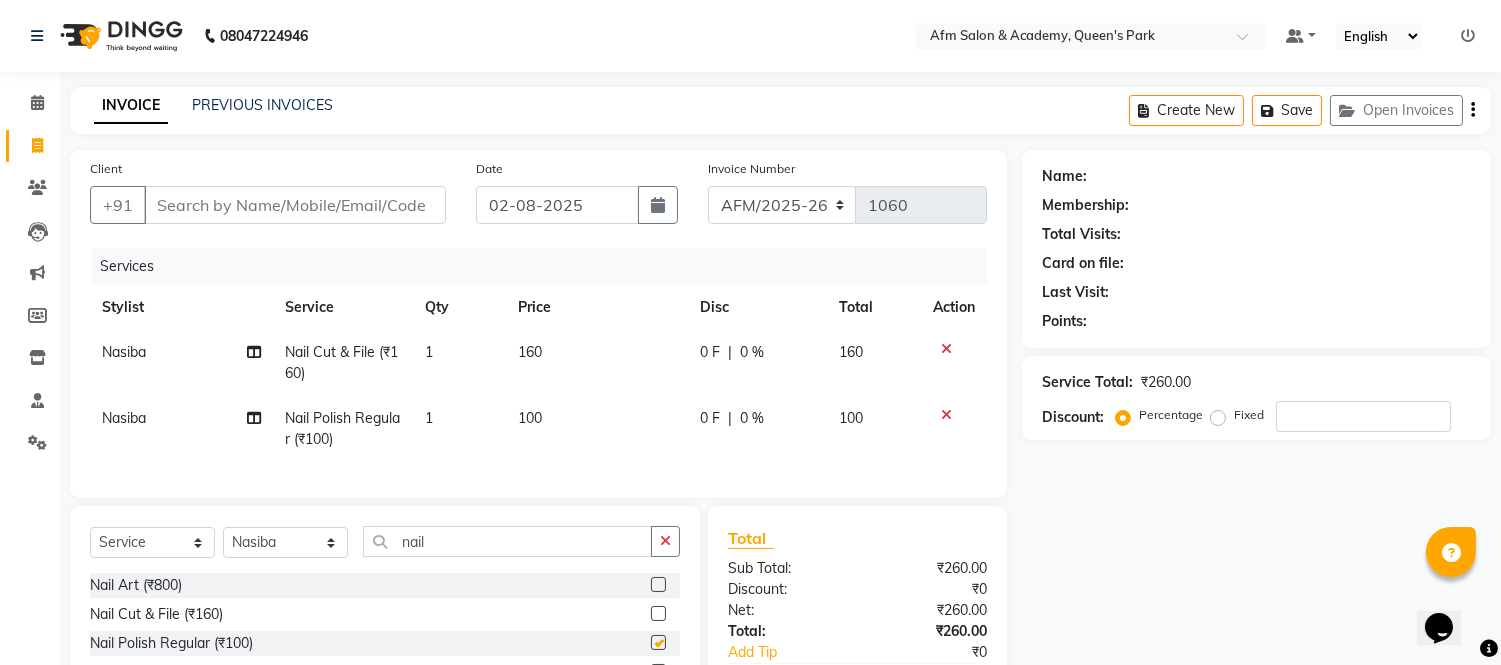 checkbox on "false" 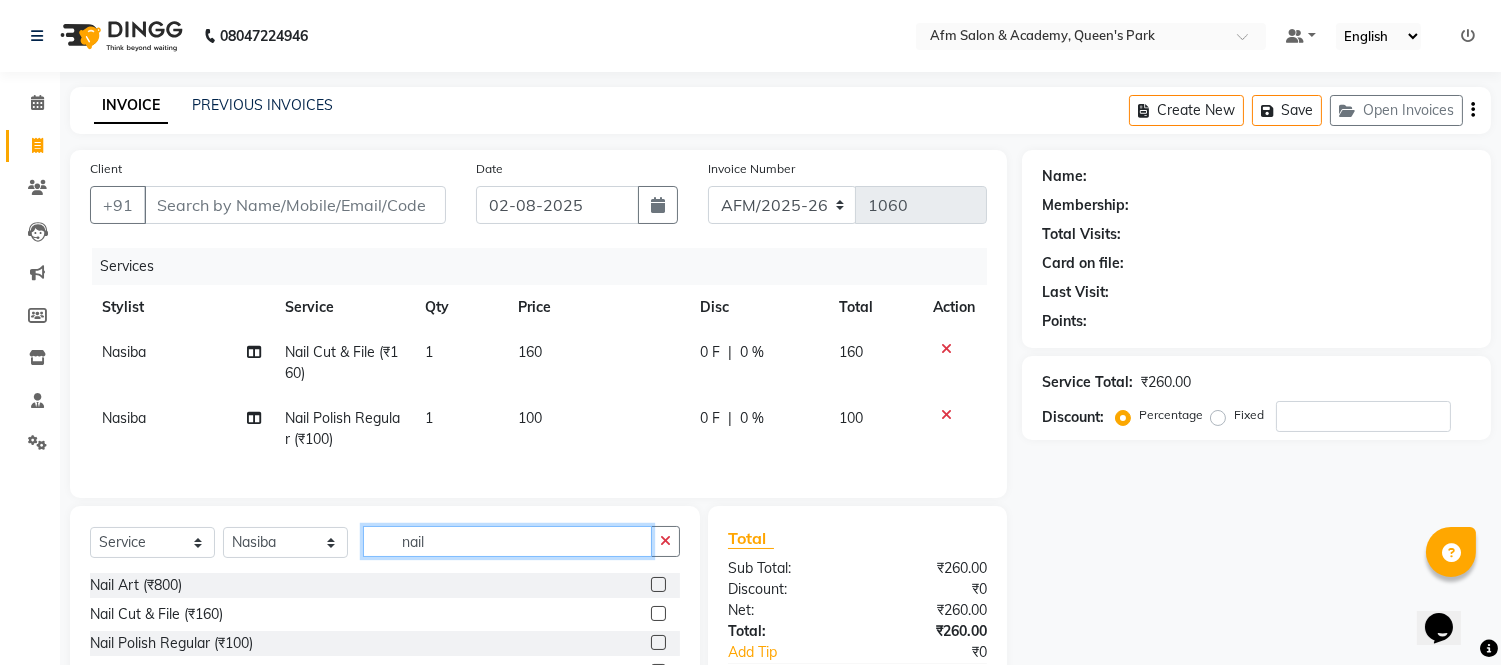 click on "nail" 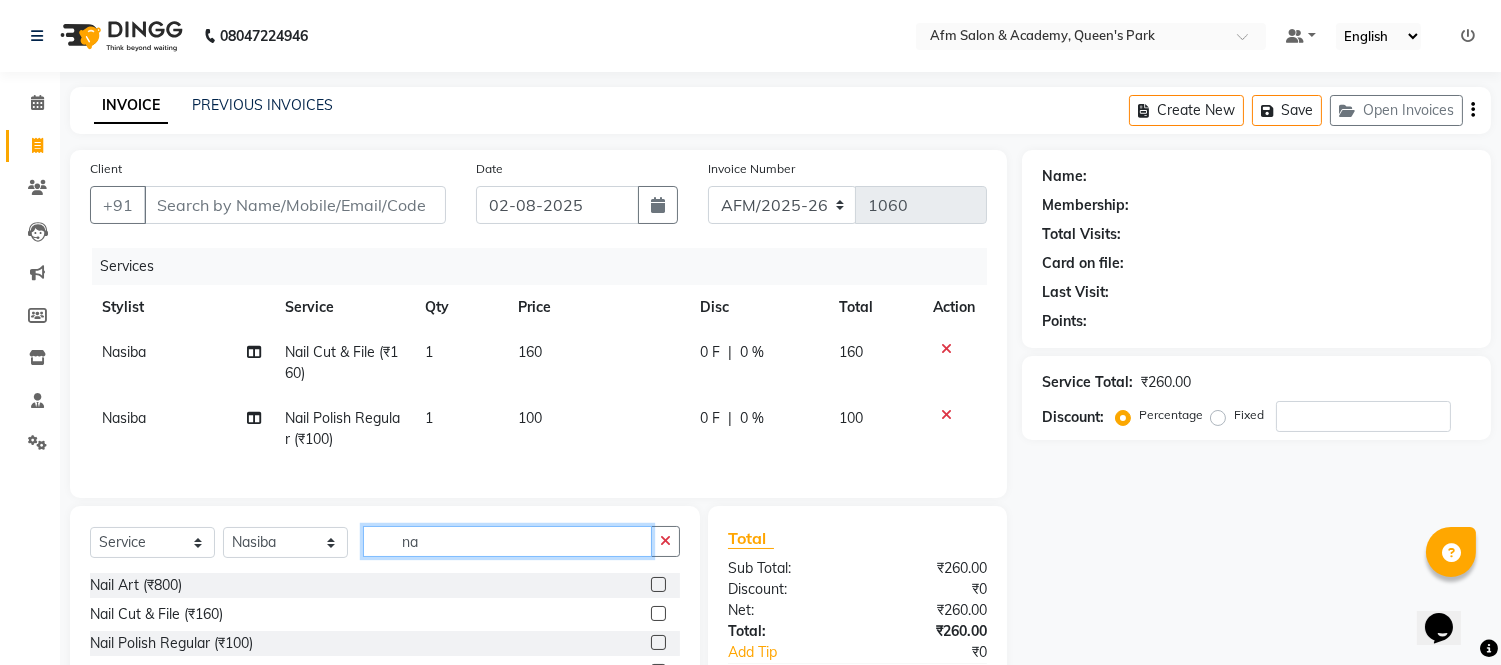 type on "n" 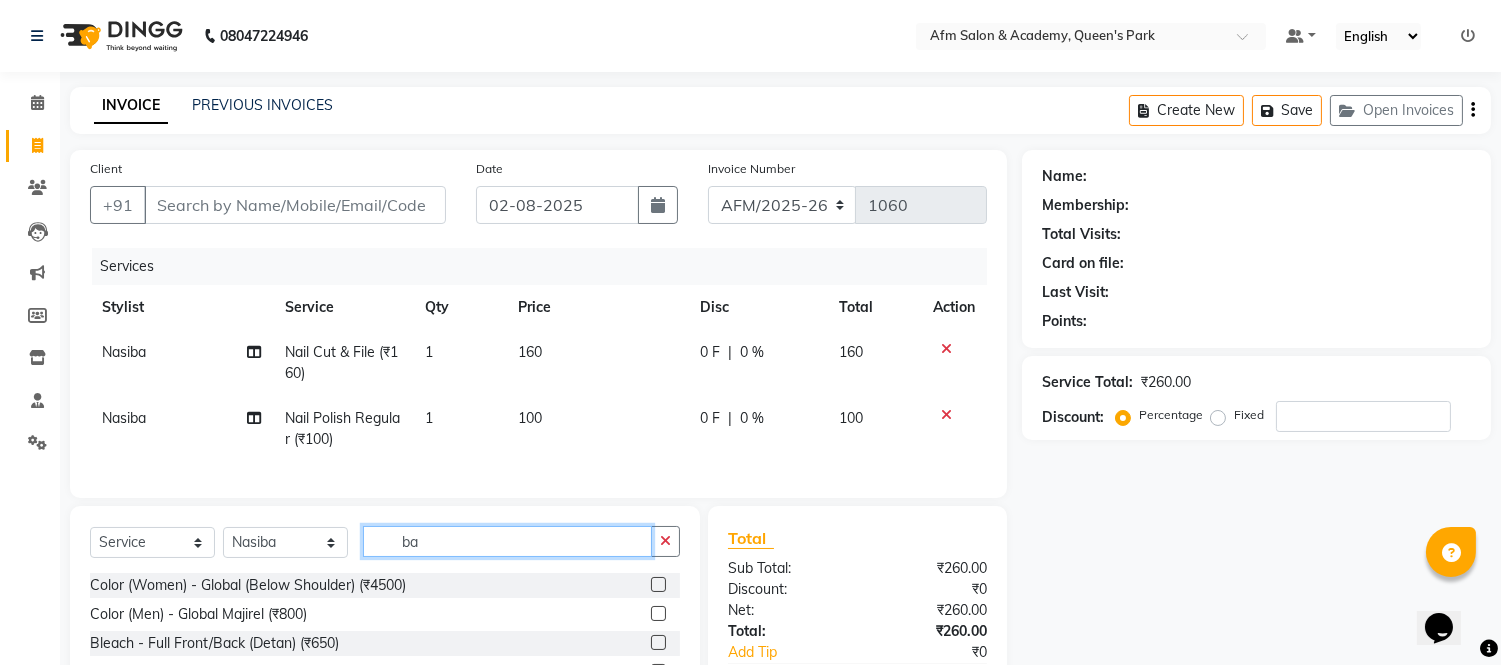 type on "b" 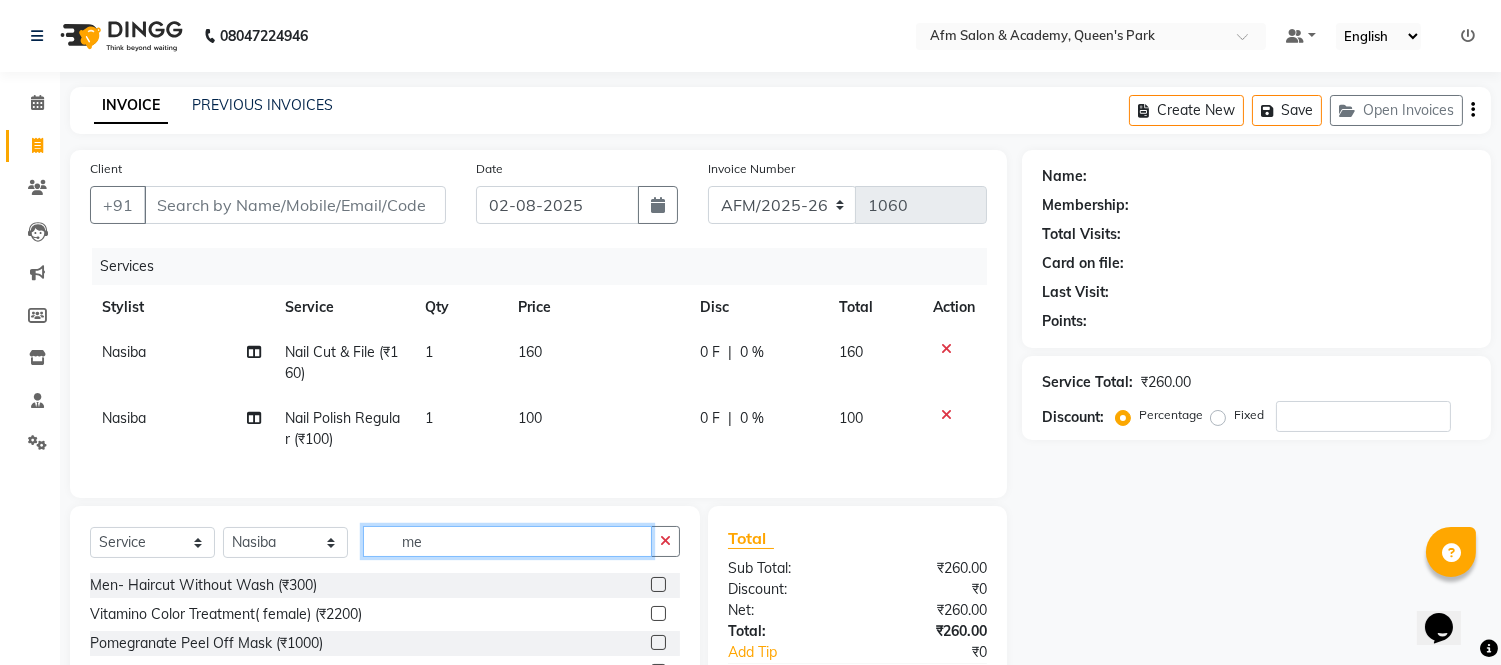 type on "m" 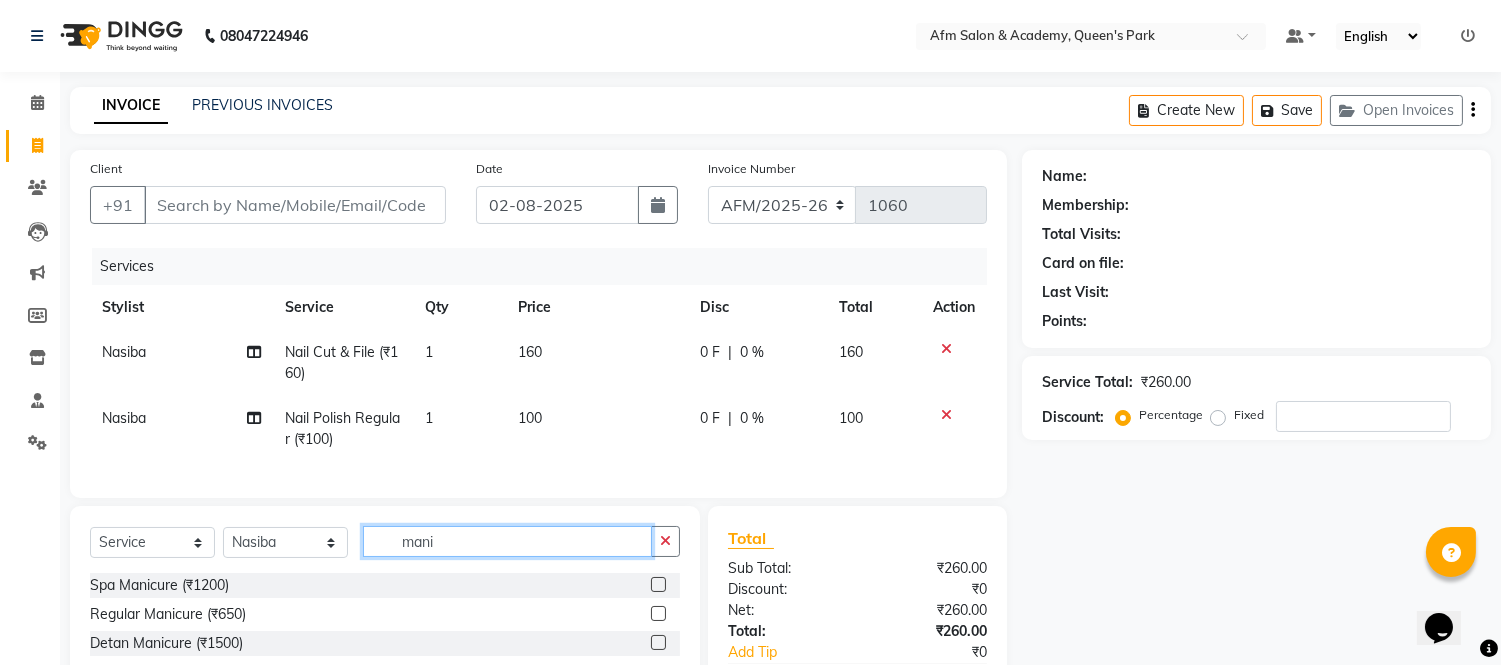 type on "mani" 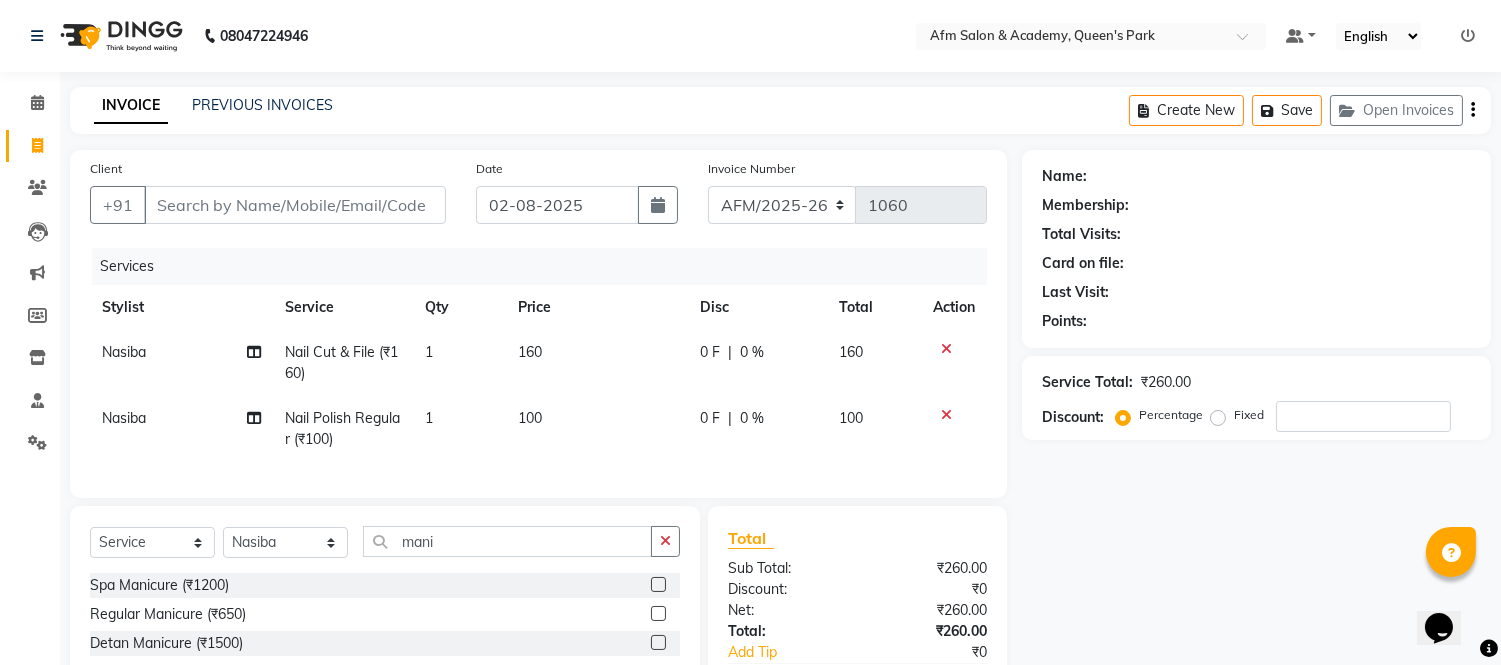 click 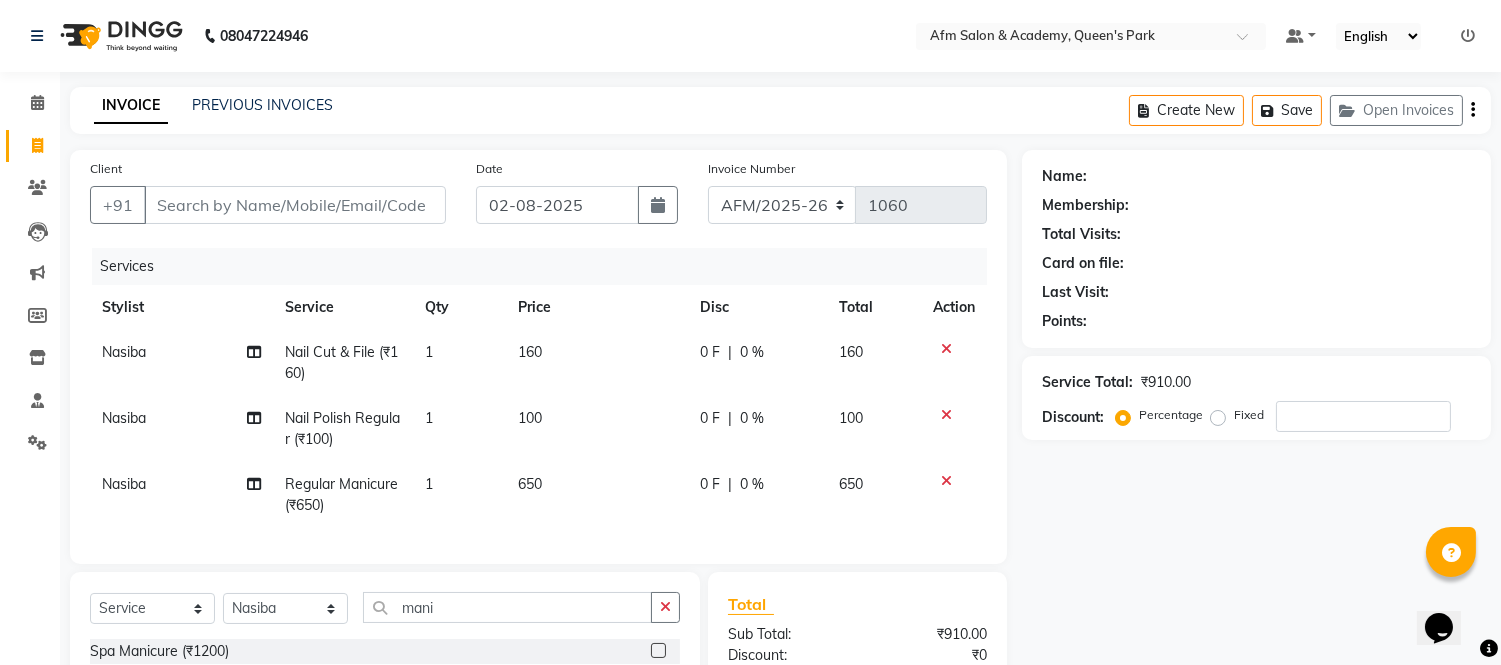 checkbox on "false" 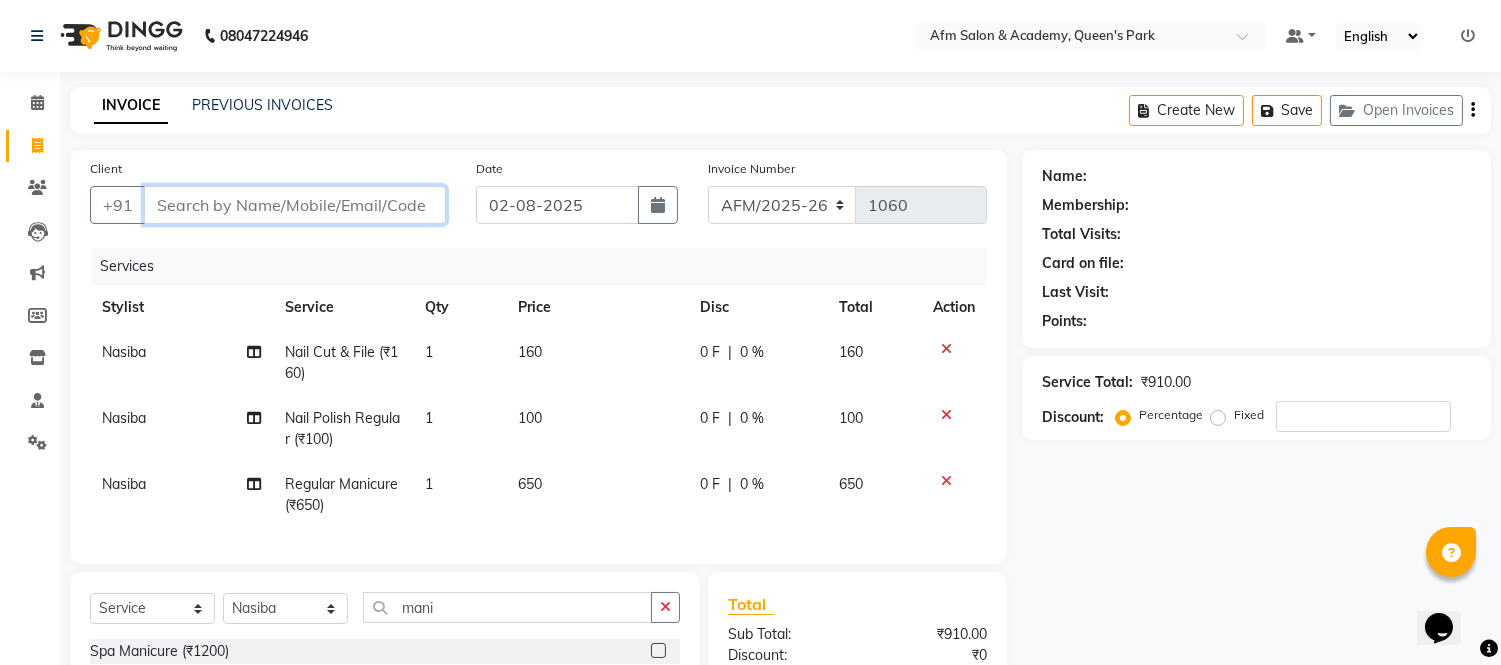 click on "Client" at bounding box center [295, 205] 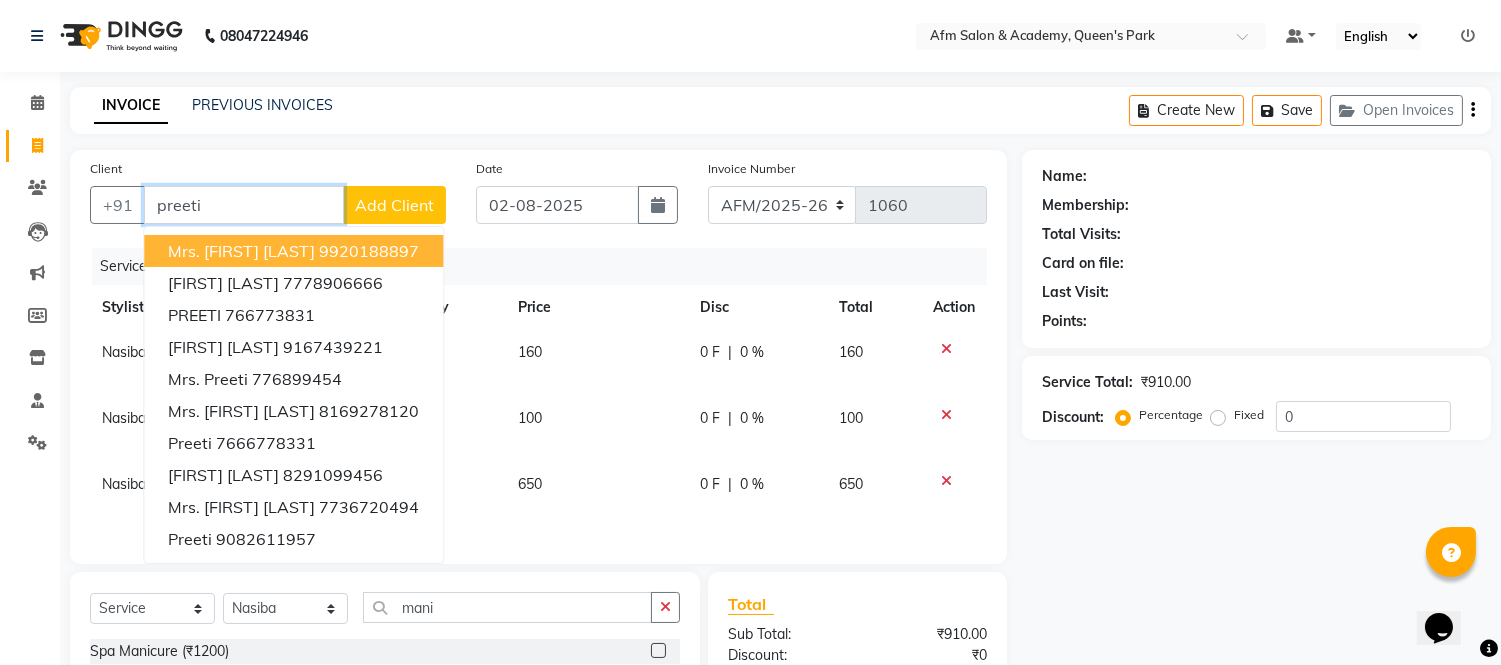 click on "Mrs. [FIRST] [LAST]" at bounding box center [241, 251] 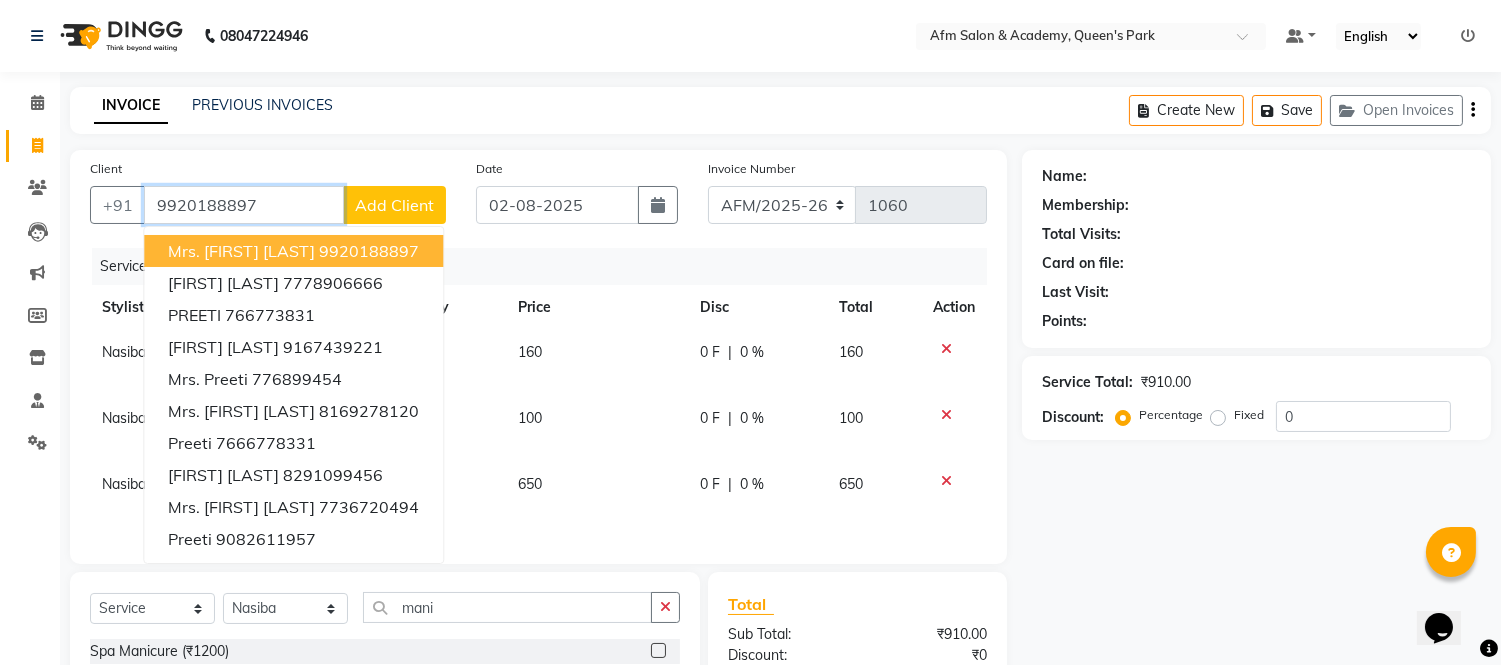 type on "9920188897" 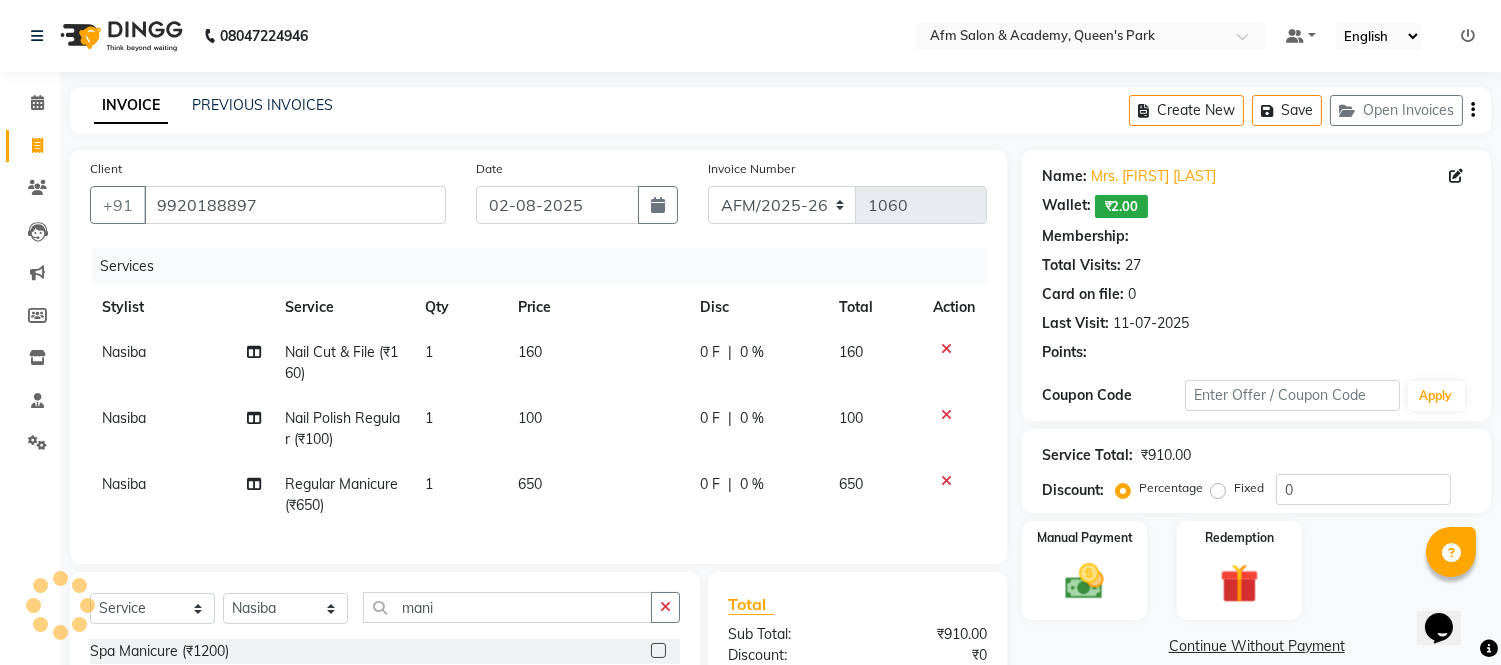 select on "2: Object" 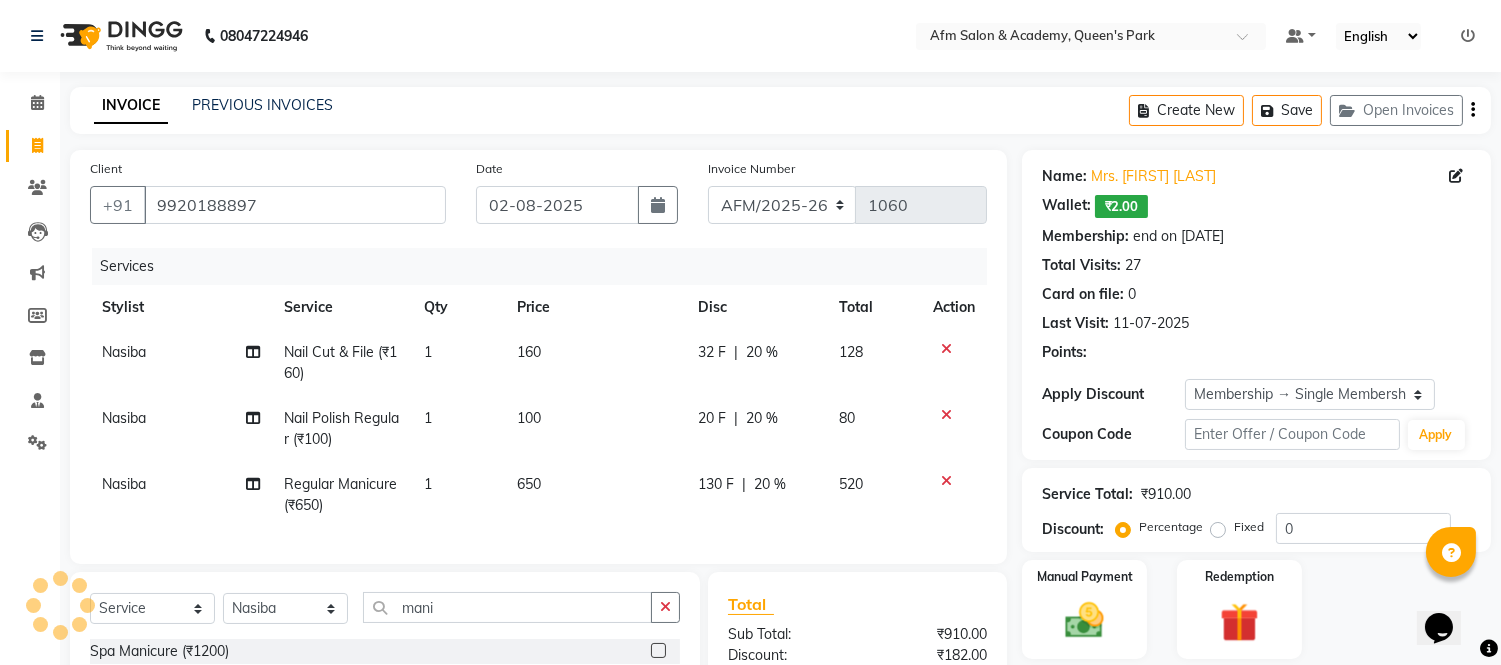 type on "20" 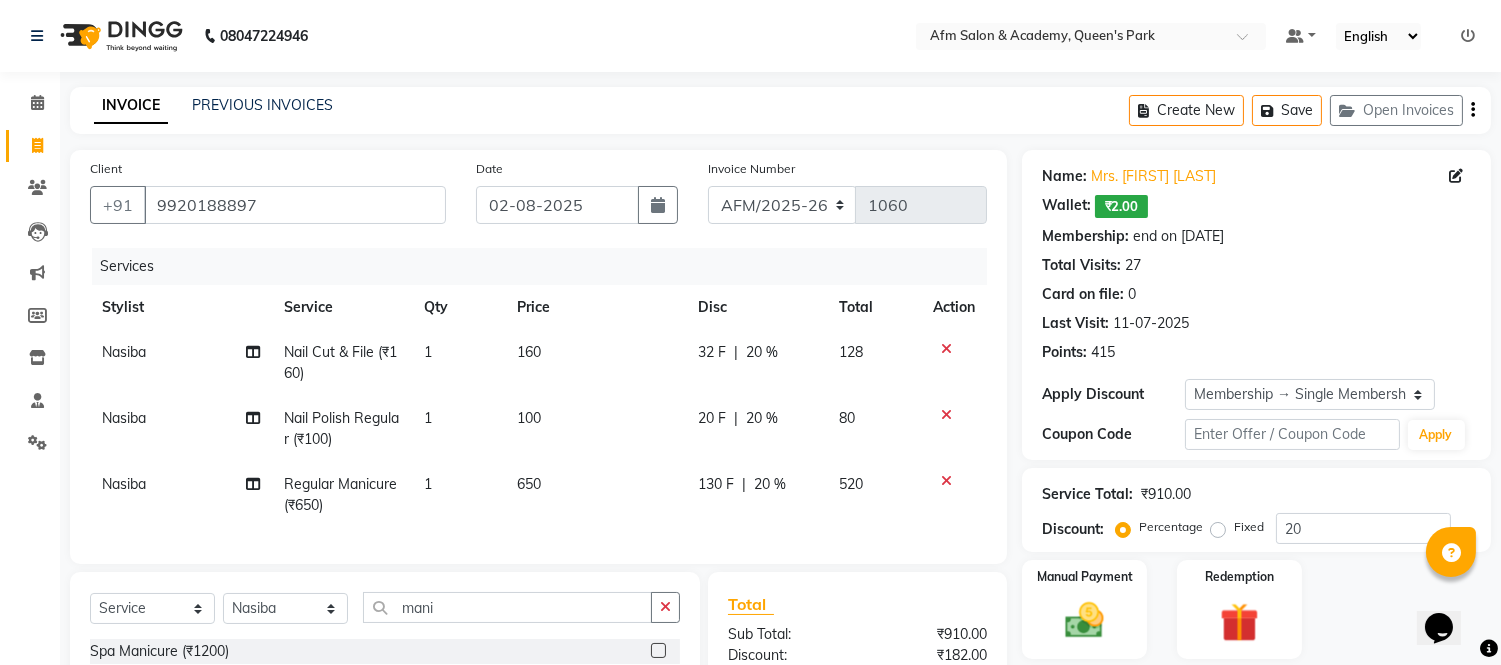 scroll, scrollTop: 205, scrollLeft: 0, axis: vertical 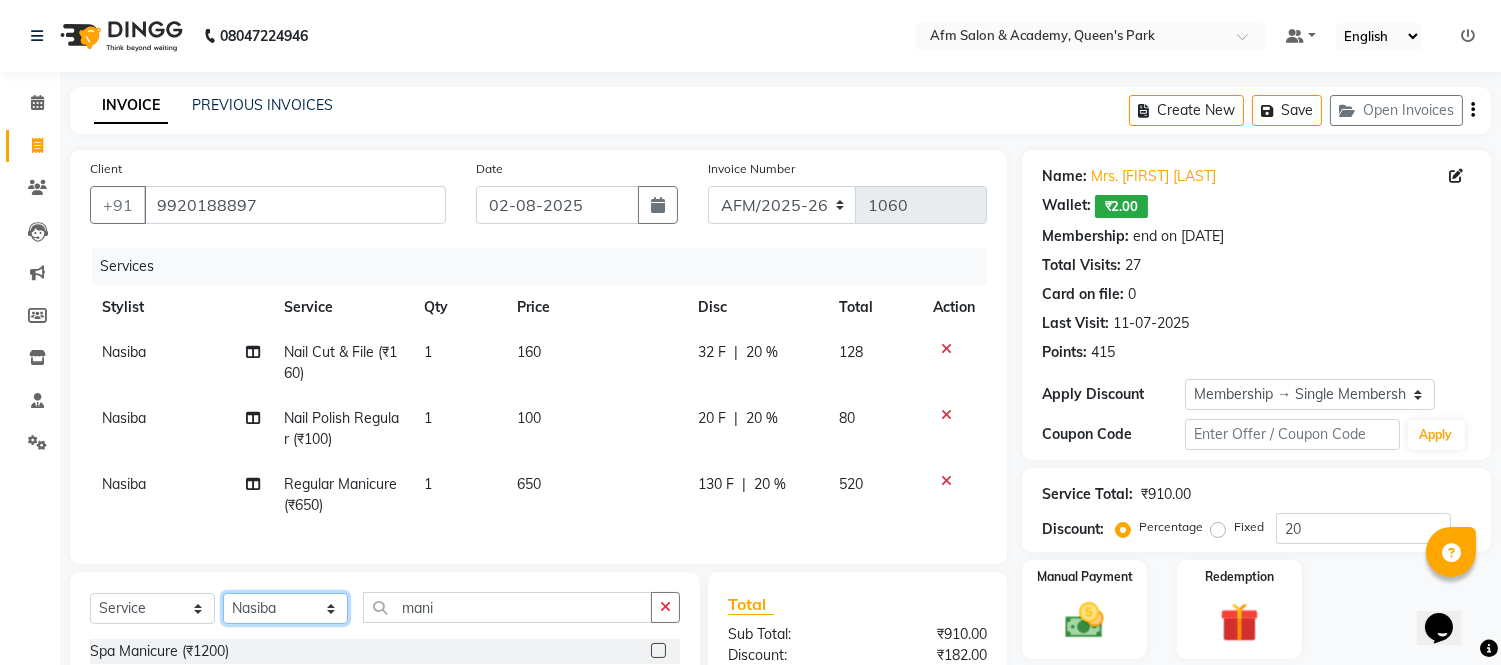 click on "Select Stylist AFM [FIRST] [LAST] [FIRST] [LAST] [FIRST] [LAST] [FIRST] [LAST] [FIRST] [LAST] [FIRST] [LAST] [FIRST] [LAST] [FIRST] [LAST] [FIRST] [LAST] [FIRST] [LAST] [FIRST] [LAST] [FIRST] [LAST] [FIRST] [LAST] [FIRST] [LAST]" 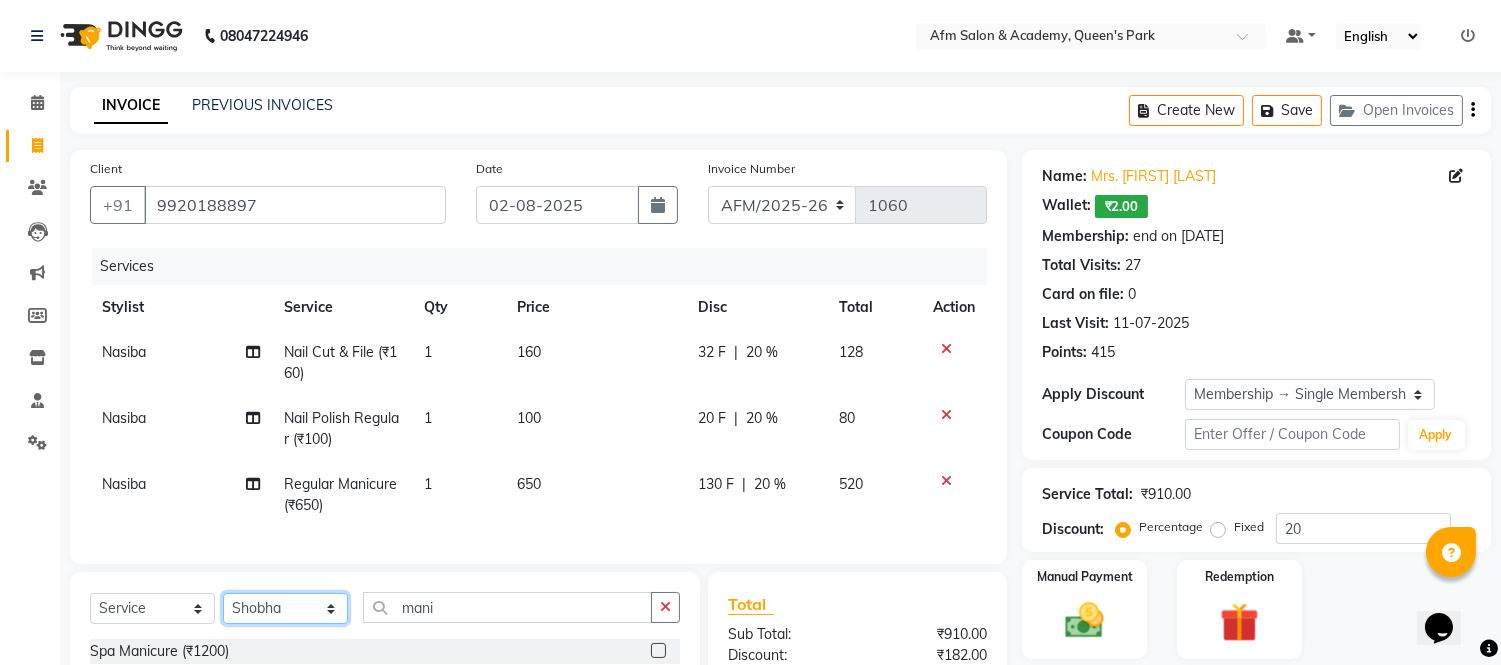 click on "Select Stylist AFM [FIRST] [LAST] [FIRST] [LAST] [FIRST] [LAST] [FIRST] [LAST] [FIRST] [LAST] [FIRST] [LAST] [FIRST] [LAST] [FIRST] [LAST] [FIRST] [LAST] [FIRST] [LAST] [FIRST] [LAST] [FIRST] [LAST] [FIRST] [LAST] [FIRST] [LAST]" 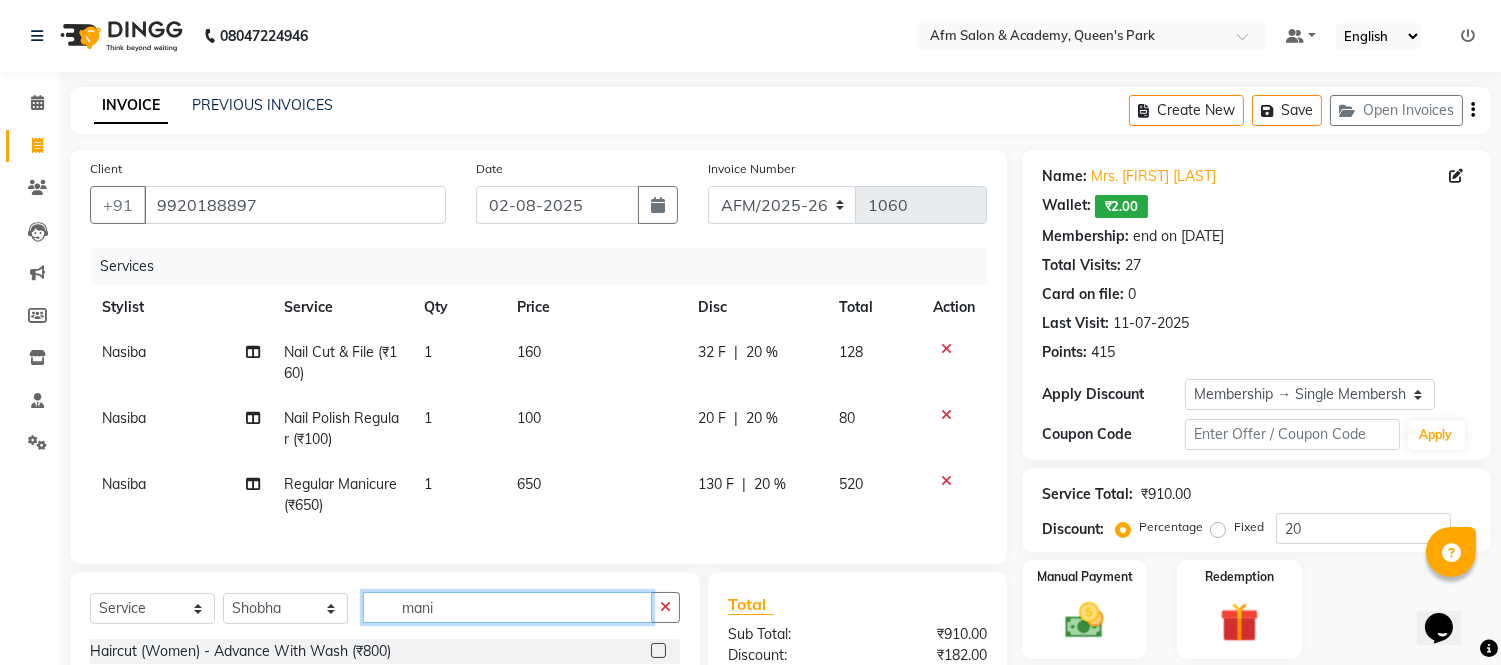 click on "mani" 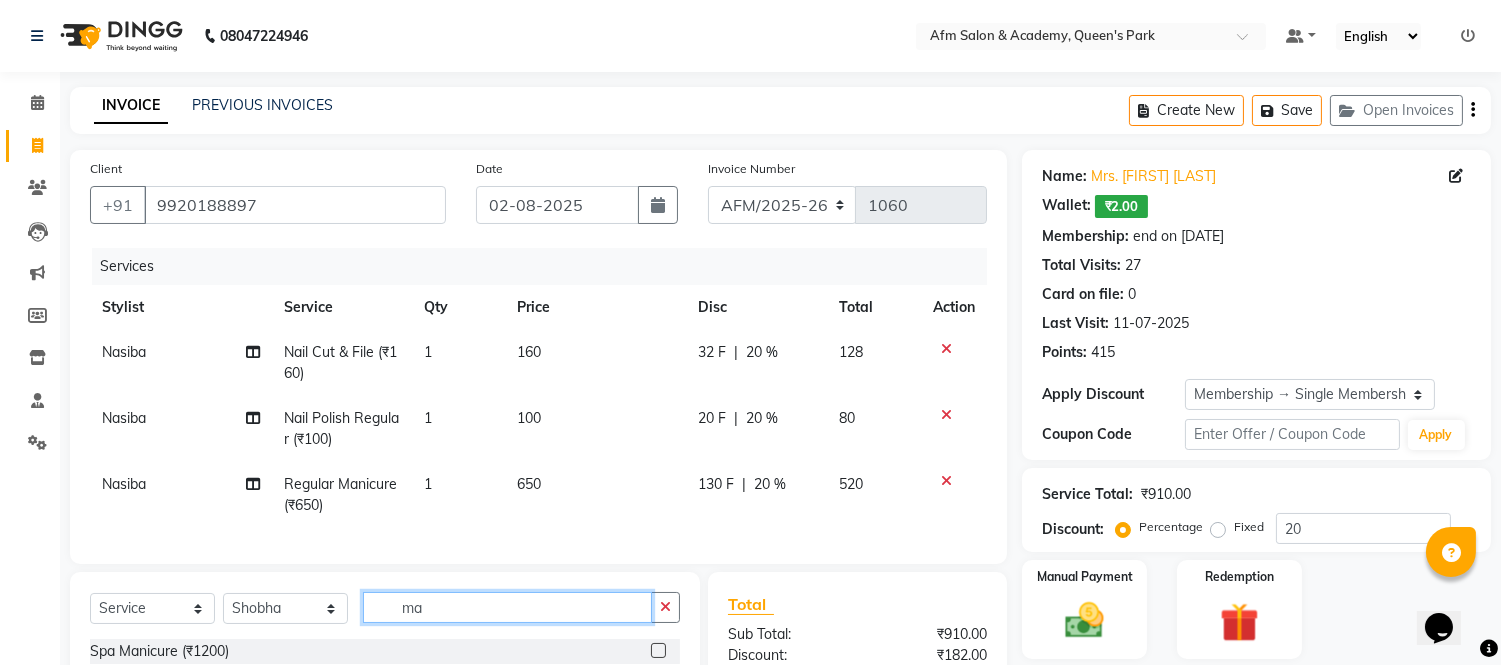 type on "m" 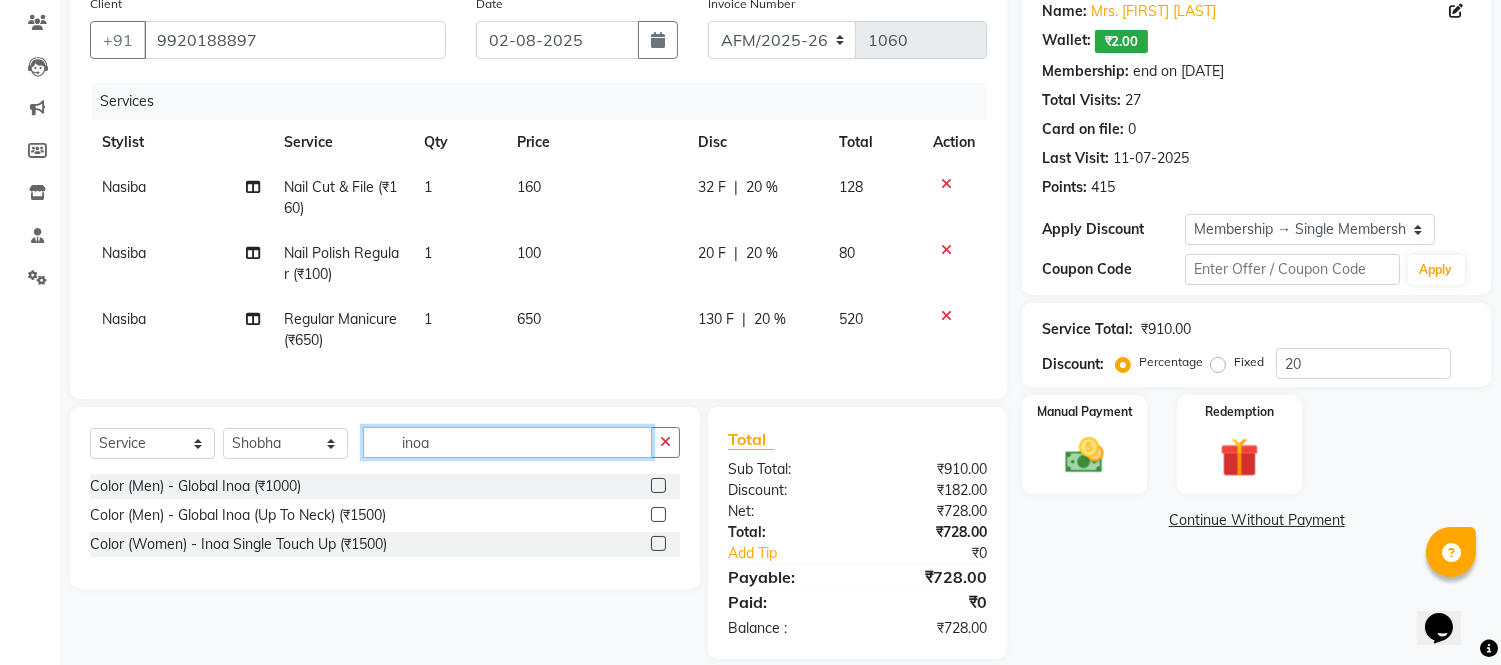 scroll, scrollTop: 205, scrollLeft: 0, axis: vertical 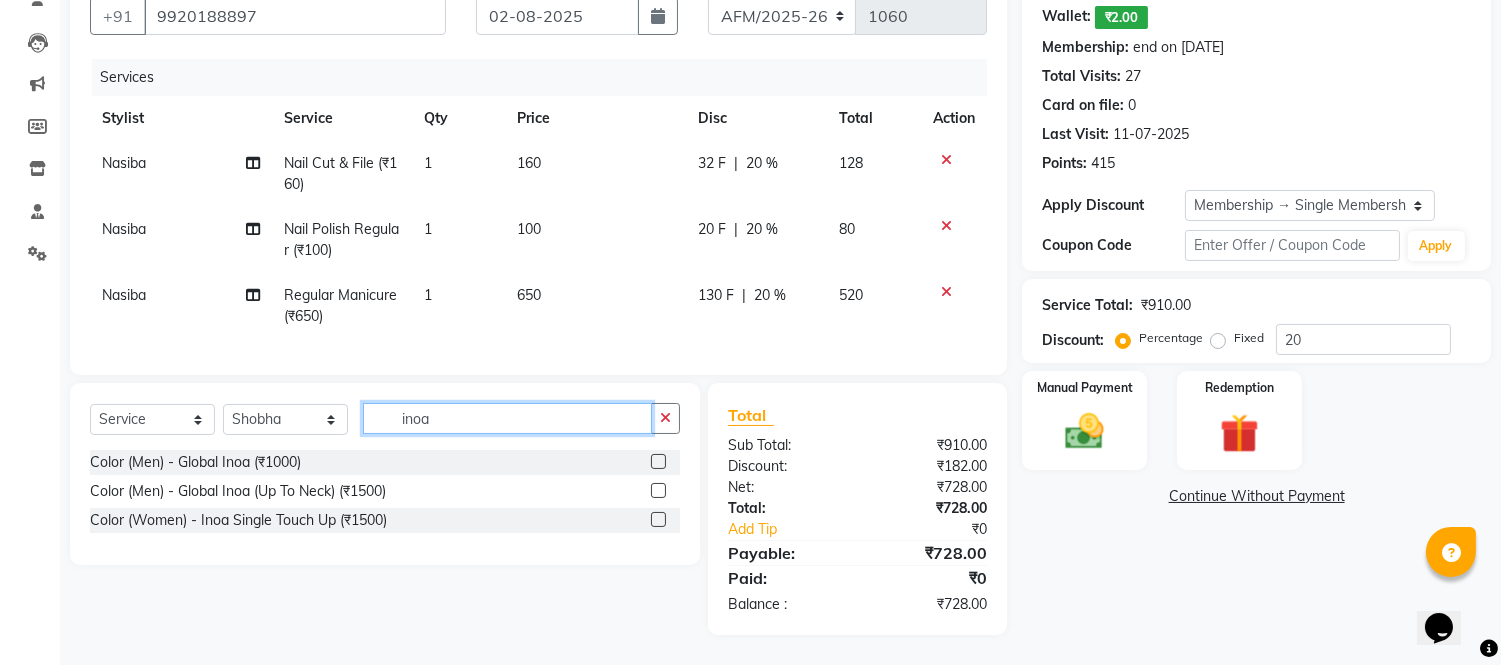 type on "inoa" 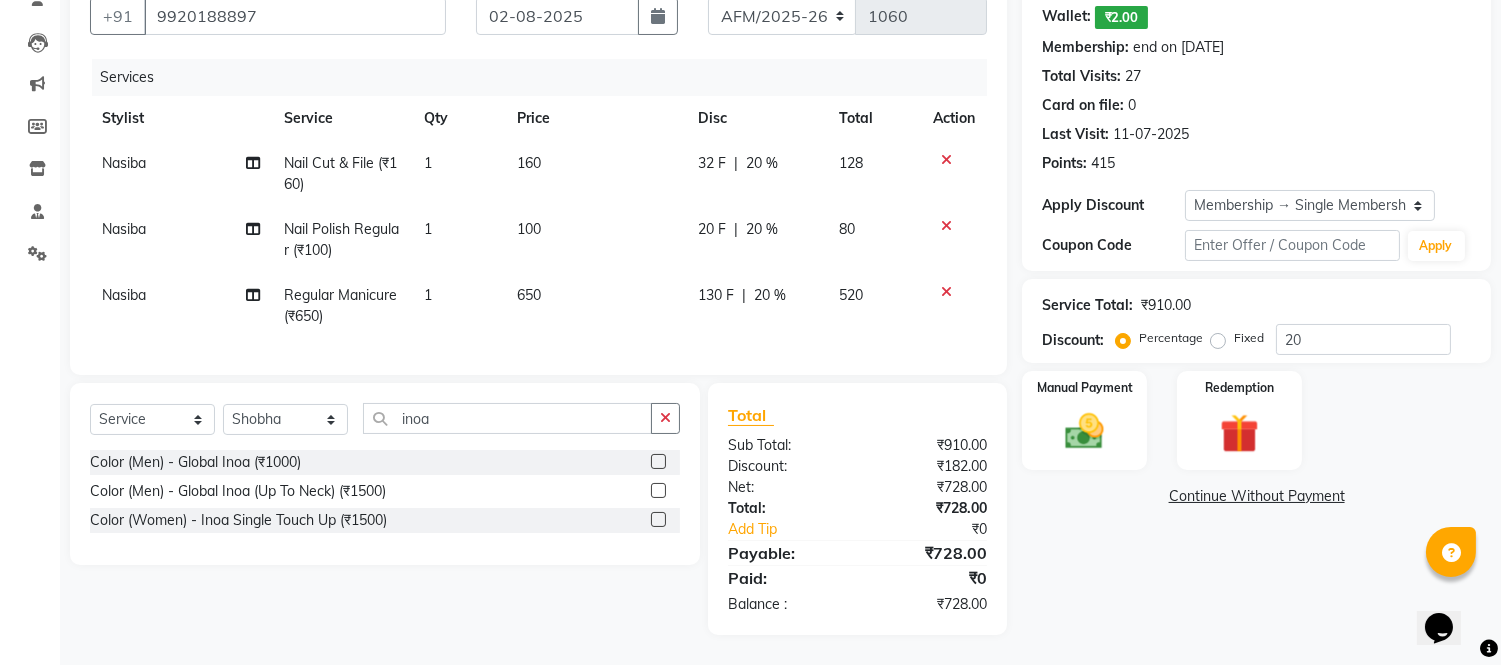 click 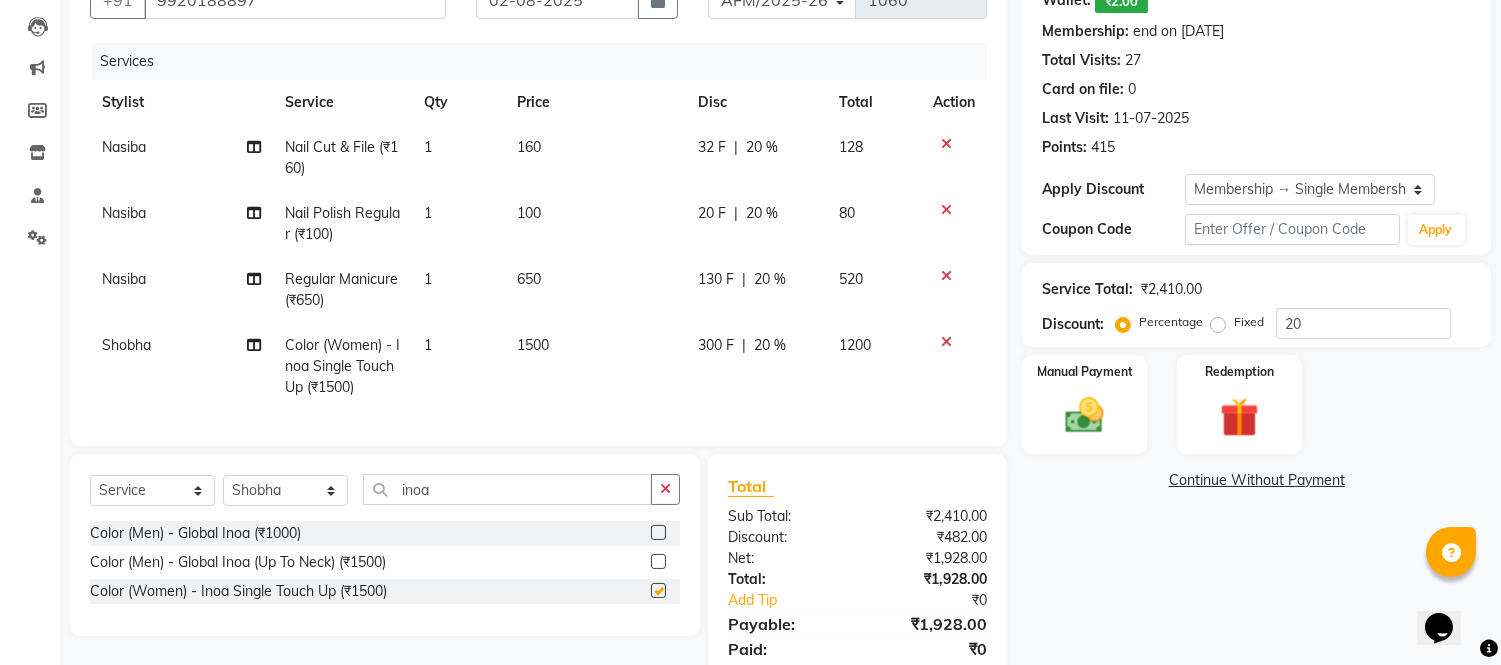 checkbox on "false" 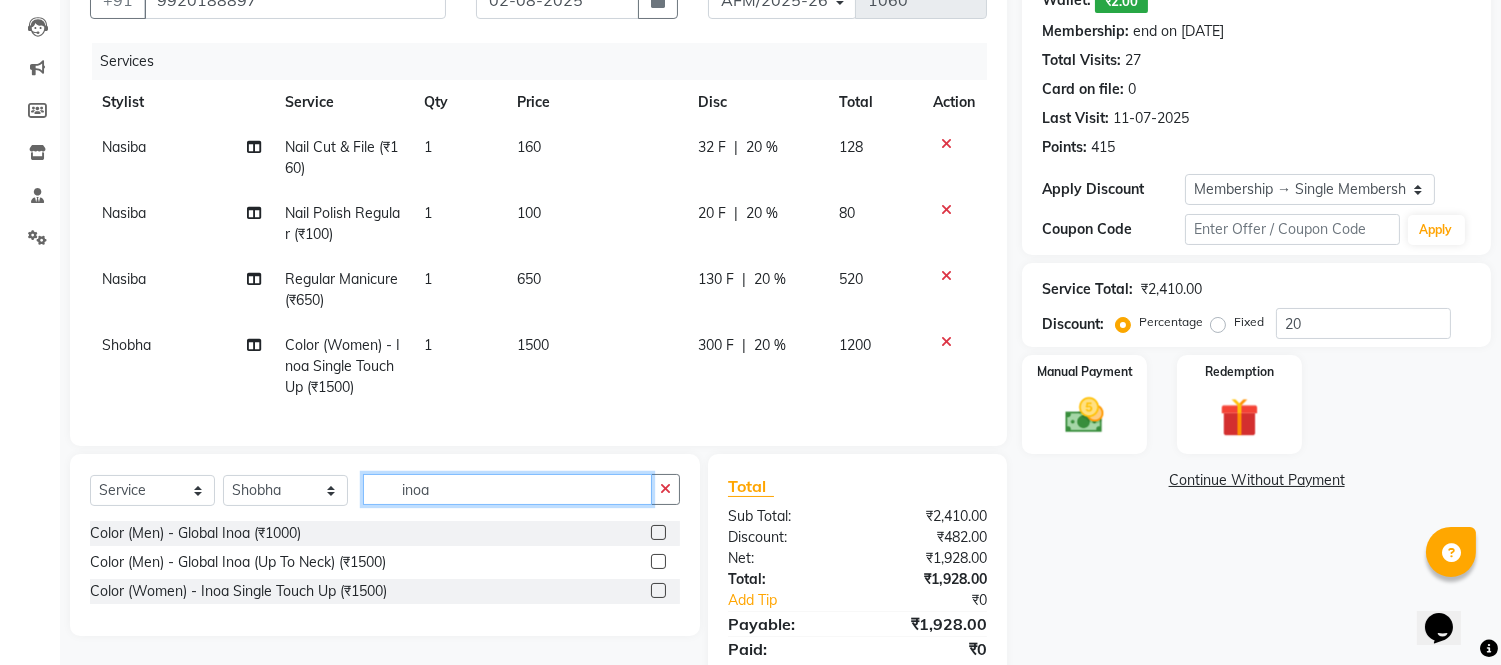 click on "inoa" 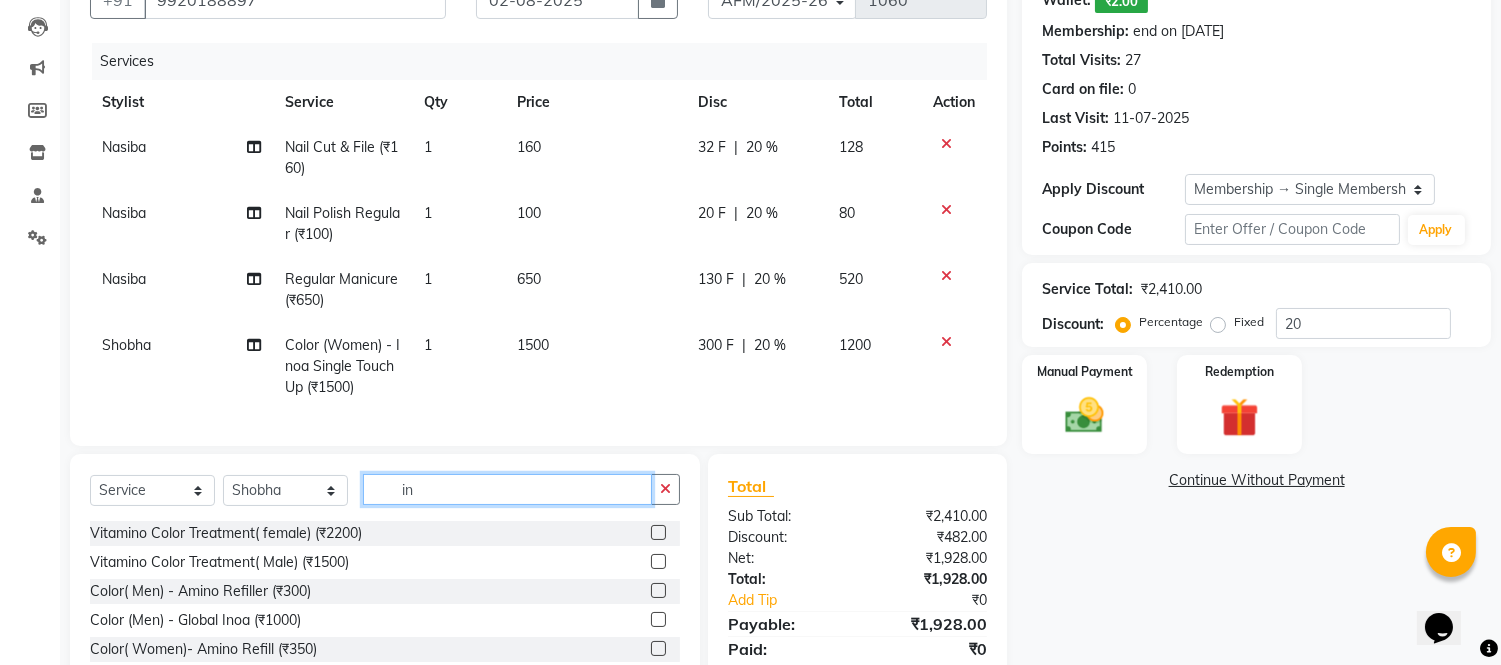 type on "i" 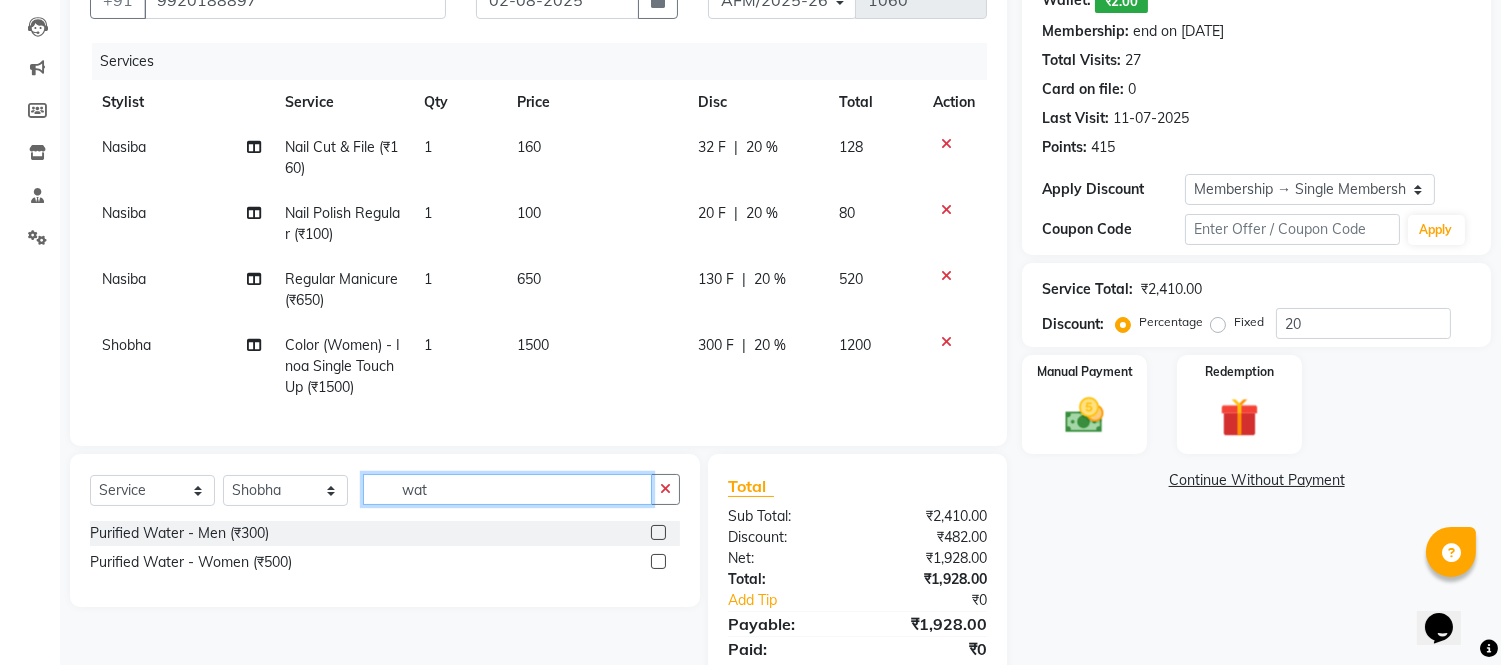 type on "wat" 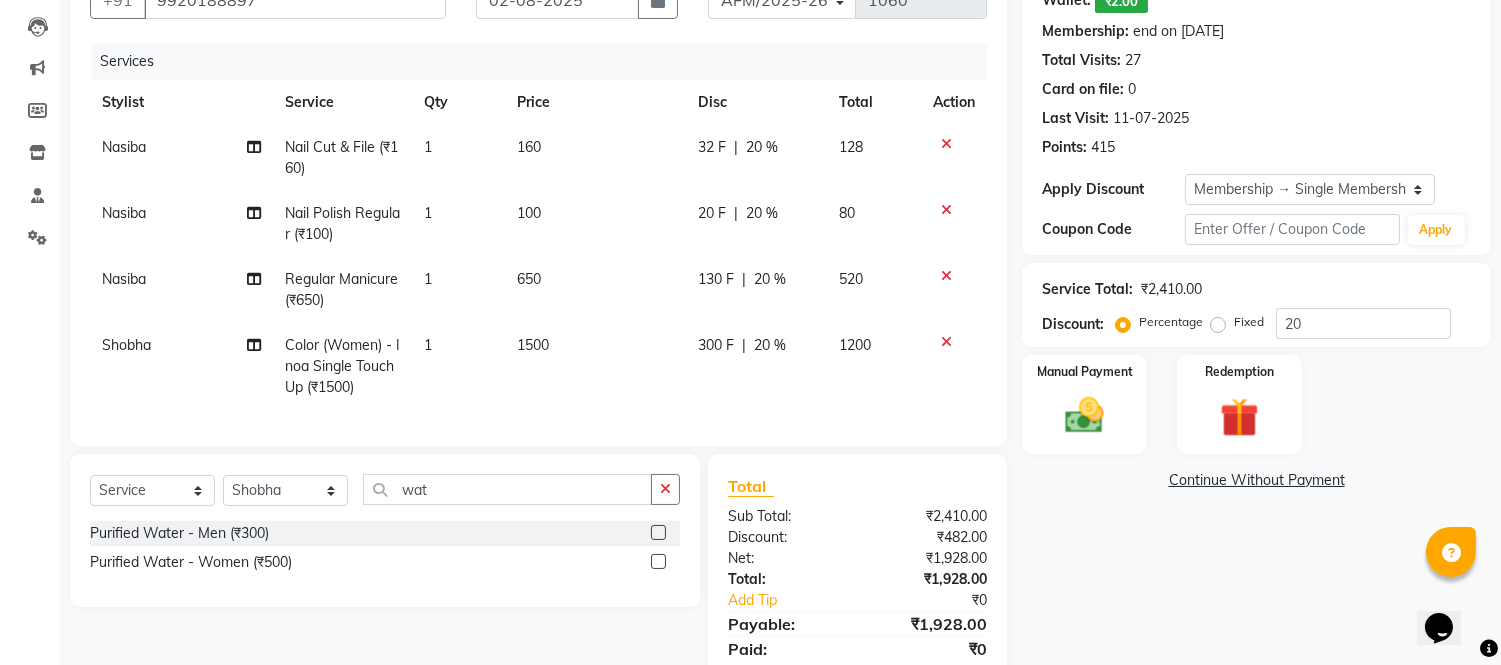 click 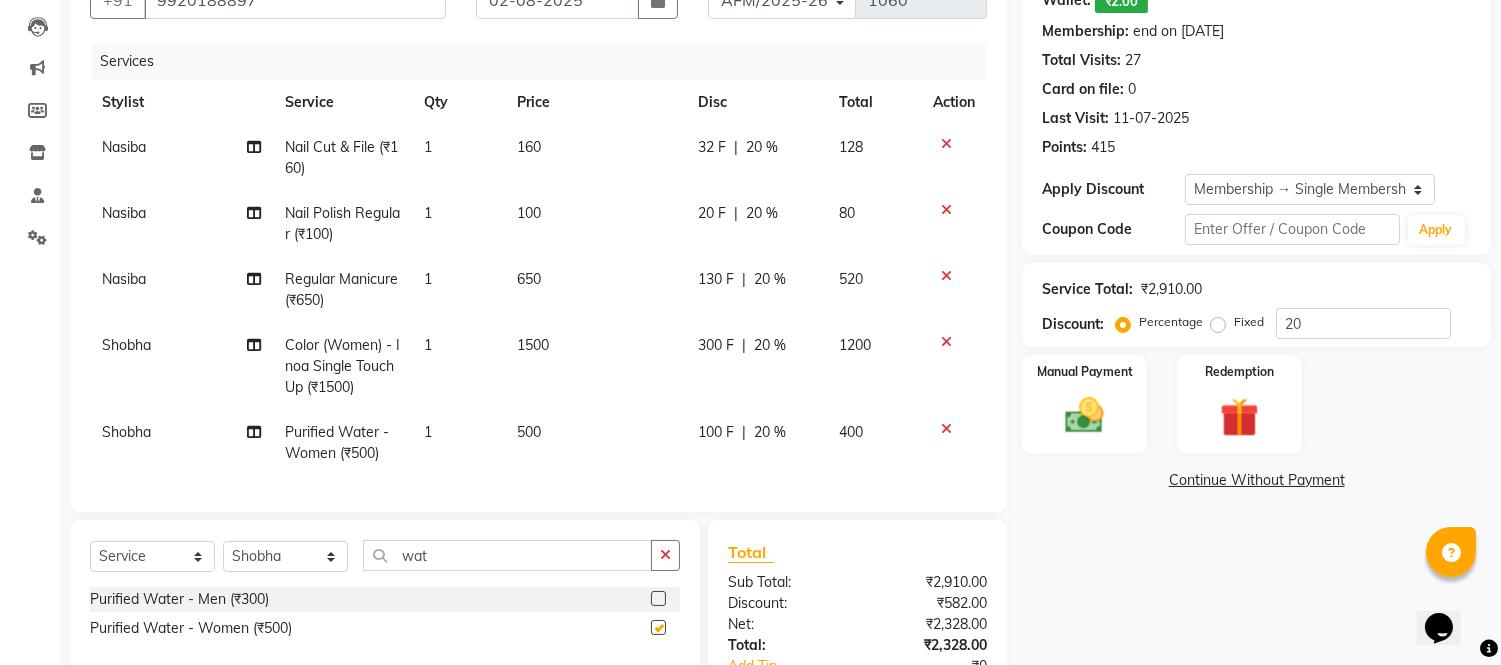 checkbox on "false" 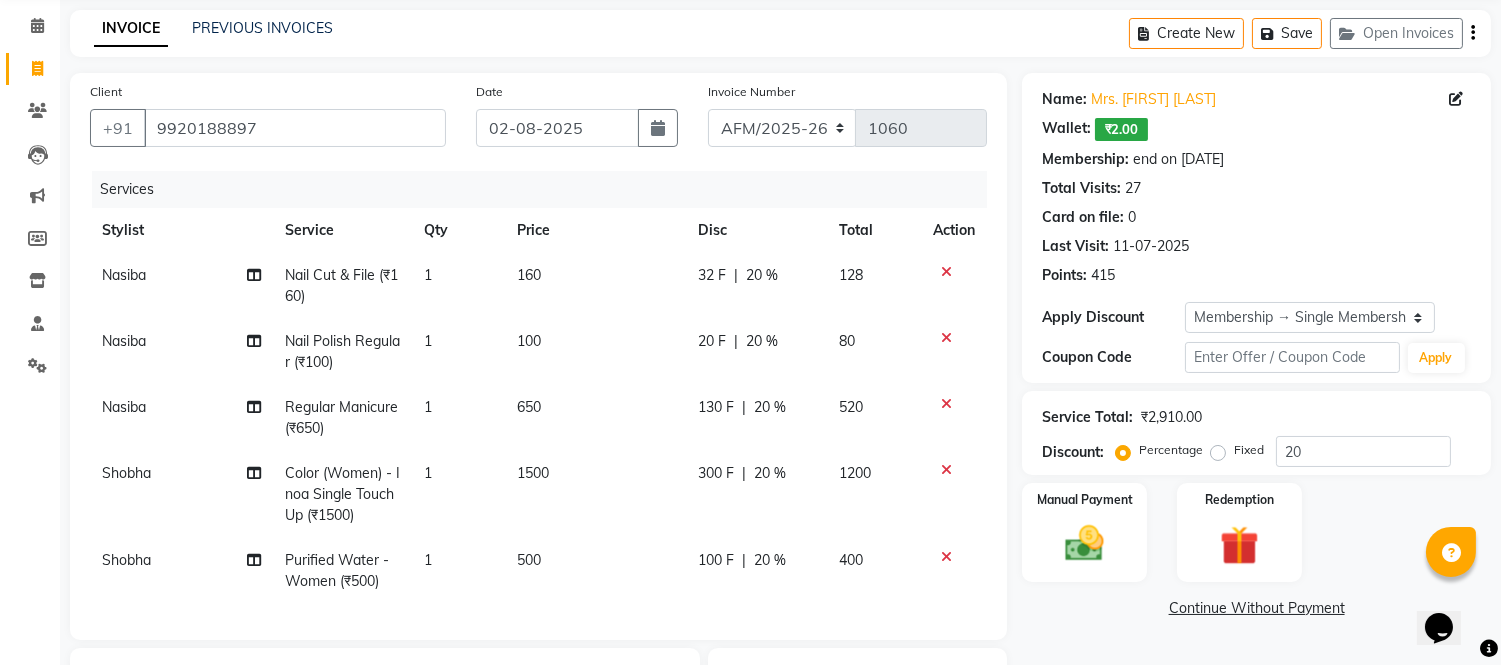 scroll, scrollTop: 27, scrollLeft: 0, axis: vertical 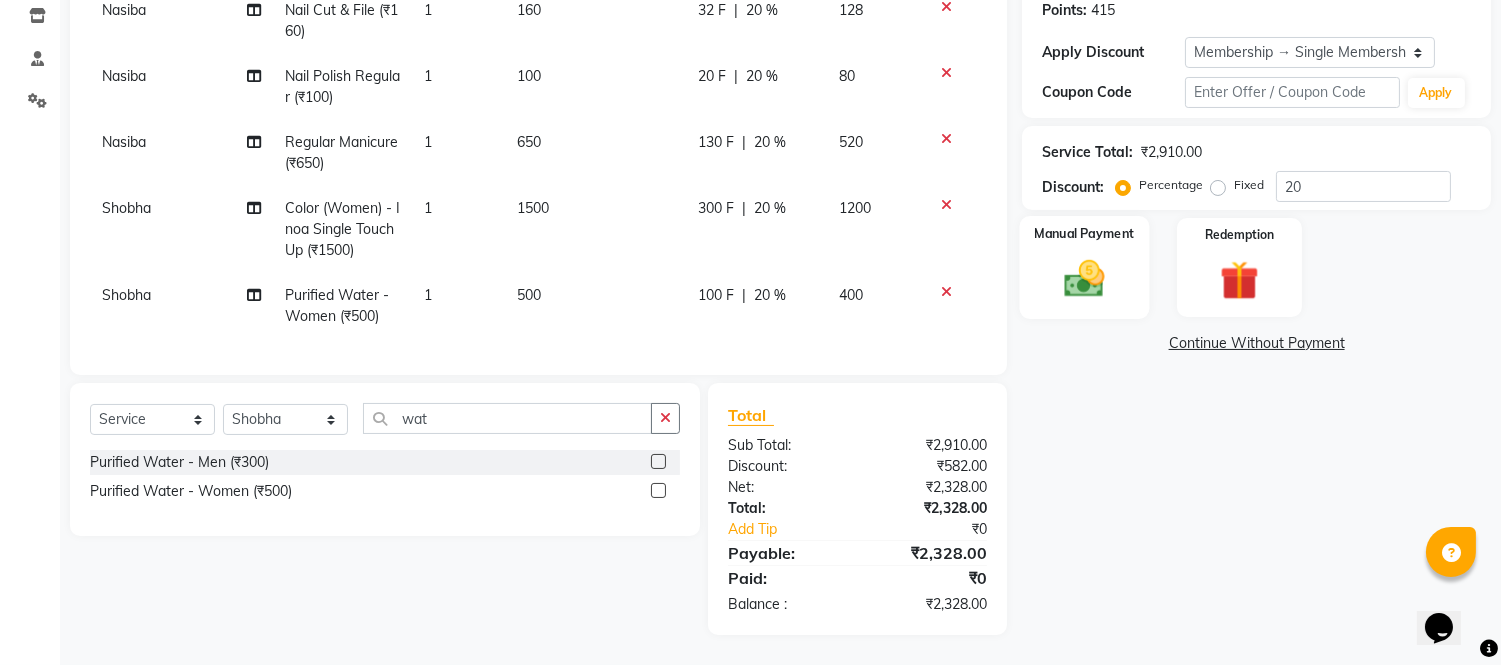 click 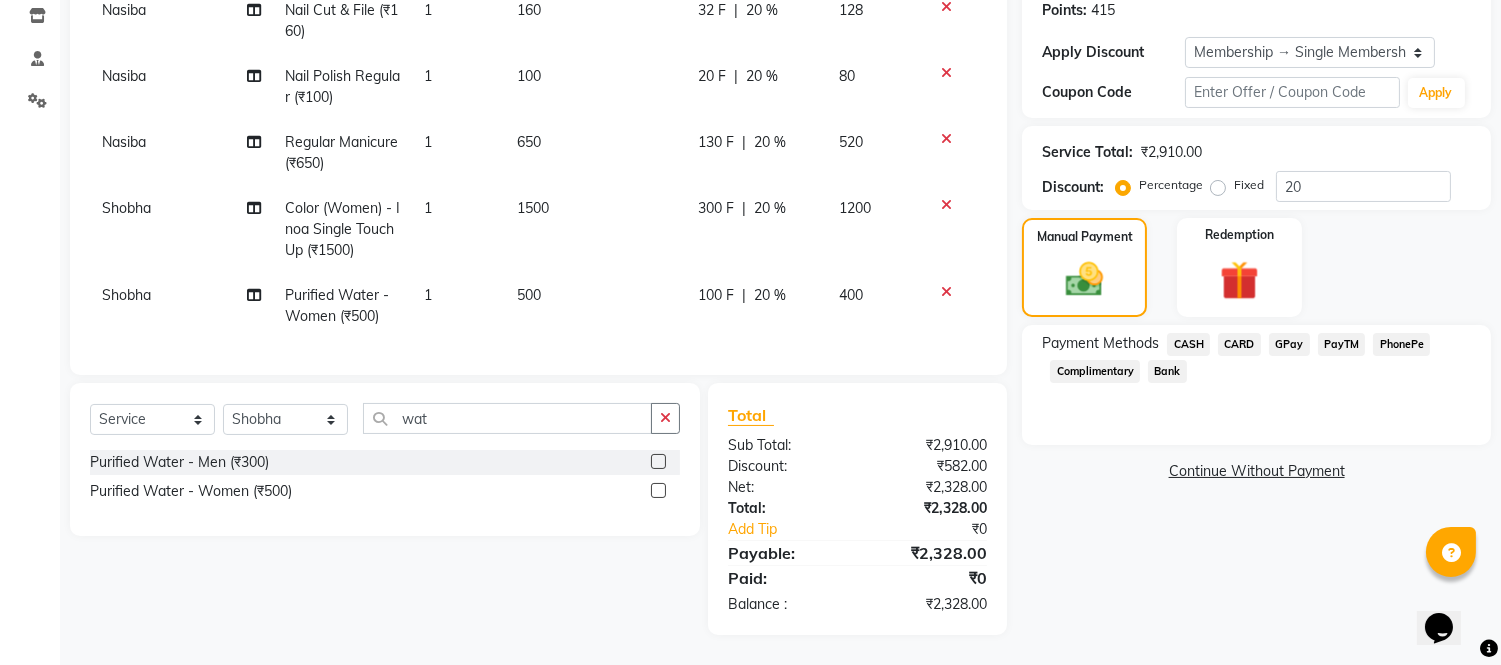 click on "GPay" 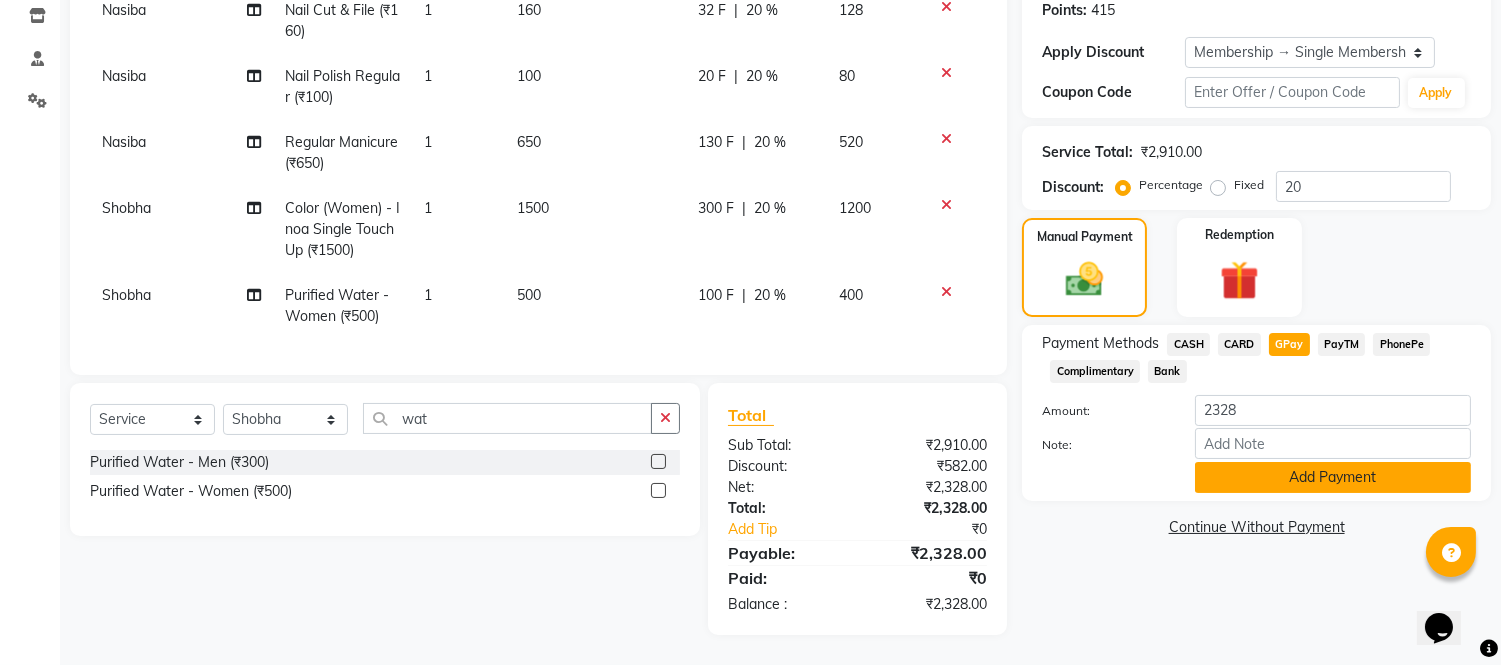 click on "Add Payment" 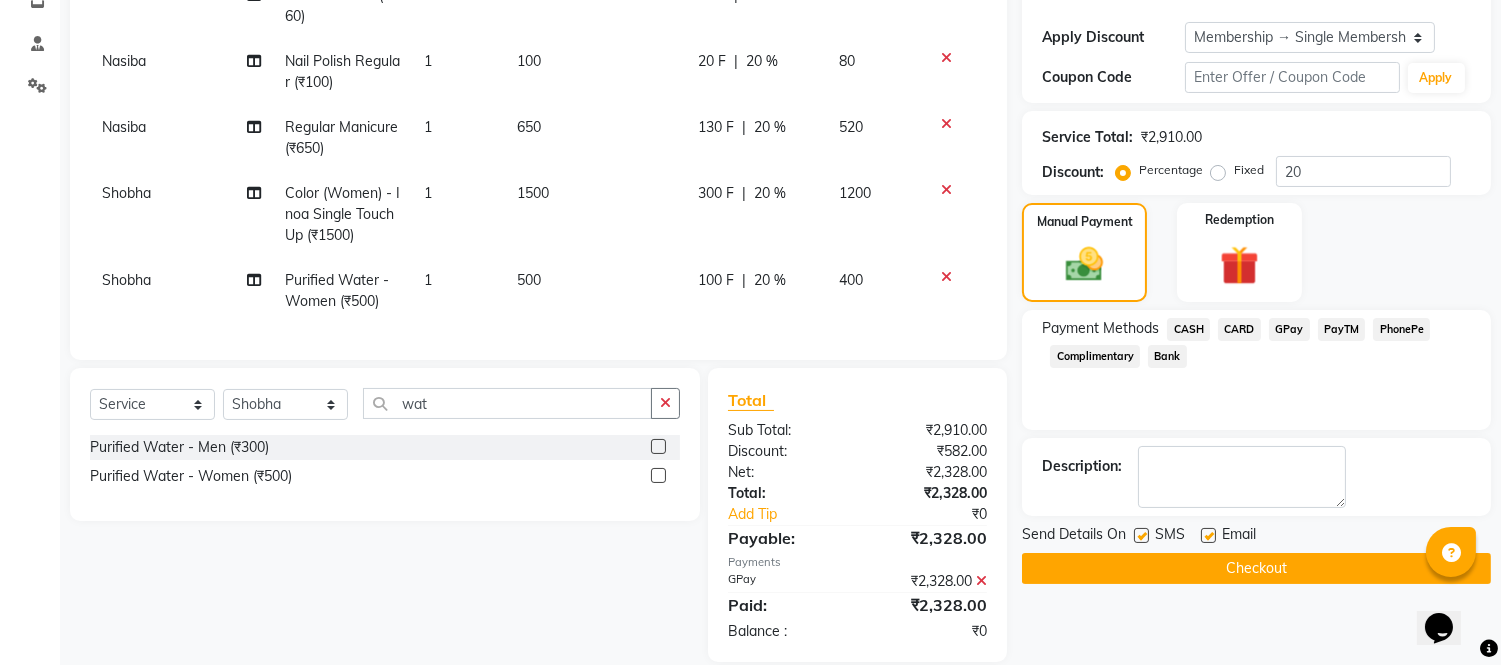click on "Checkout" 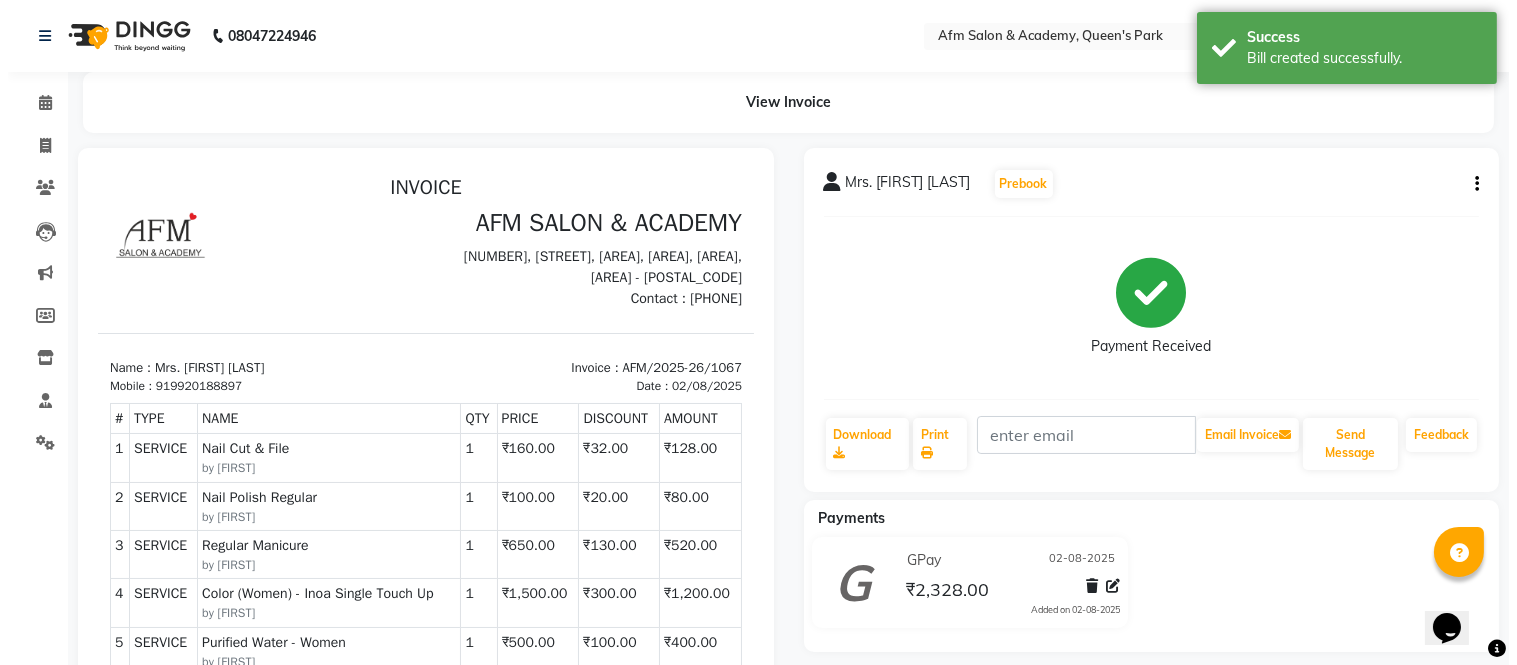 scroll, scrollTop: 0, scrollLeft: 0, axis: both 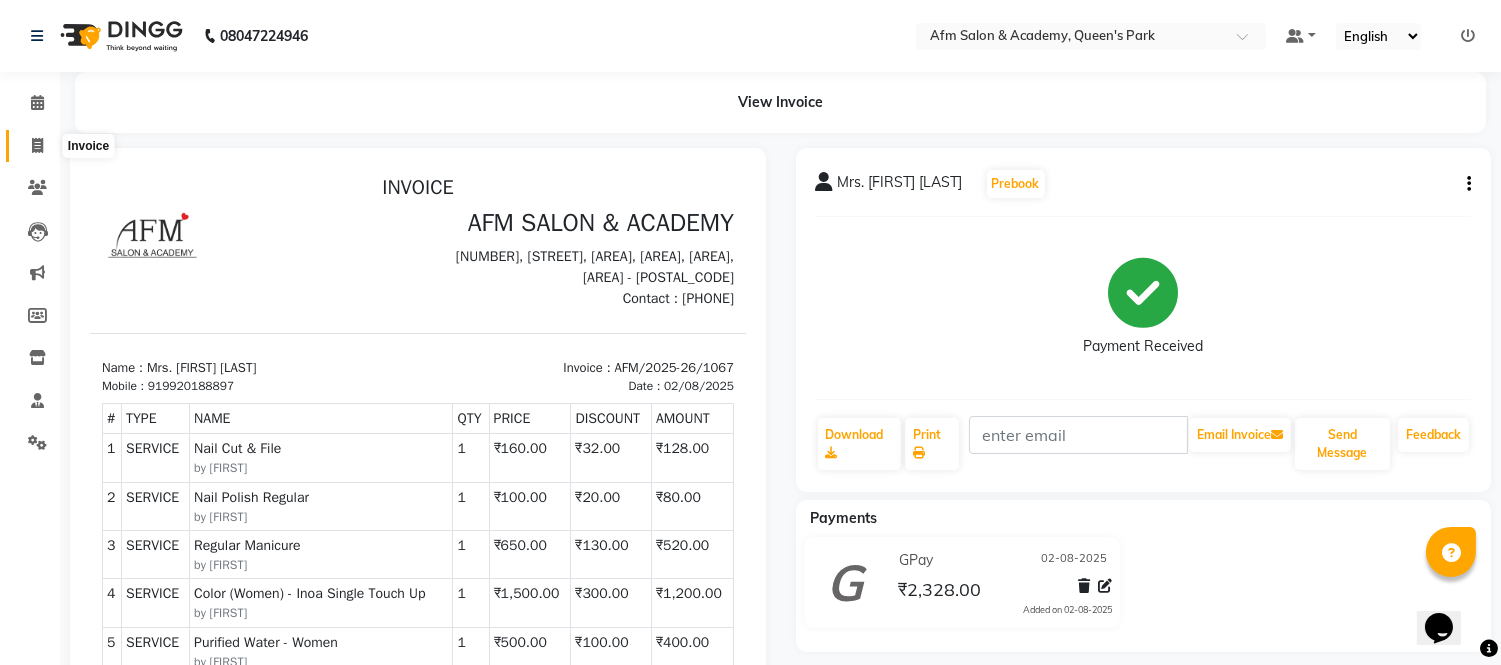 click 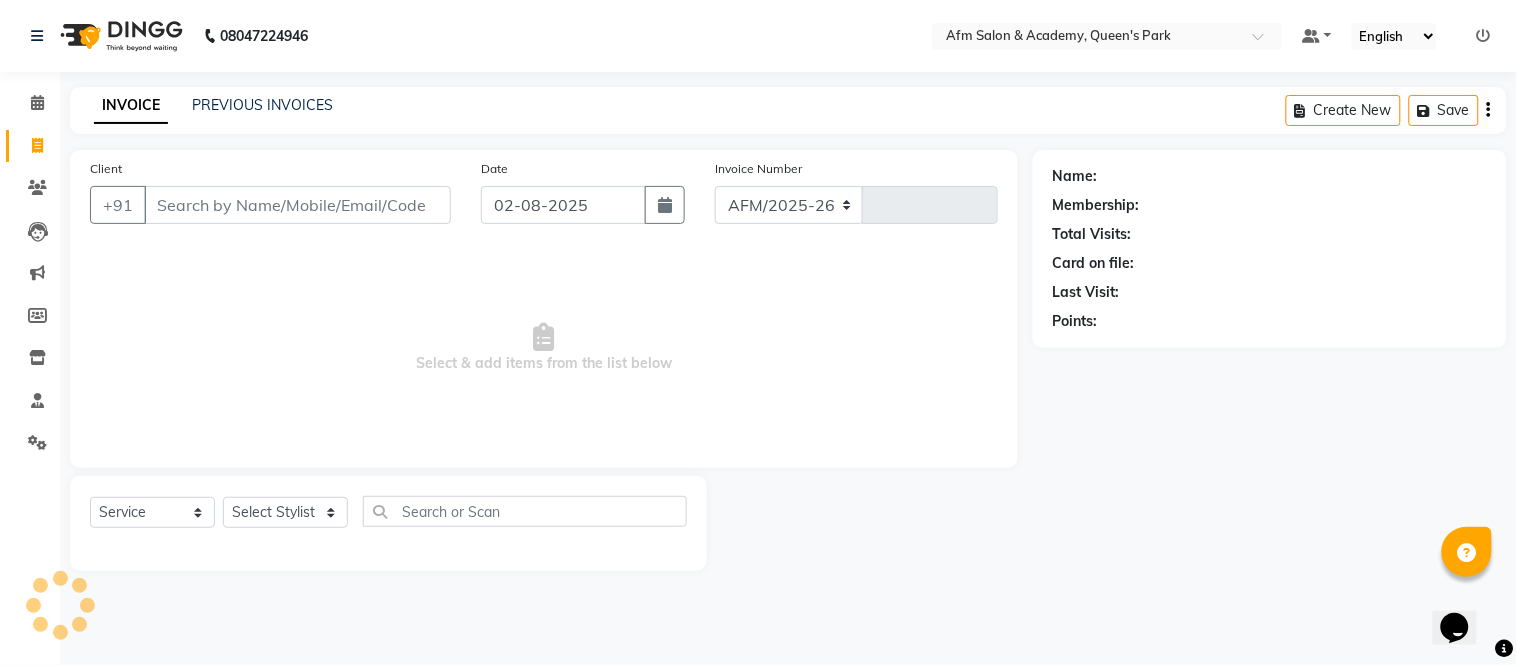 select on "3437" 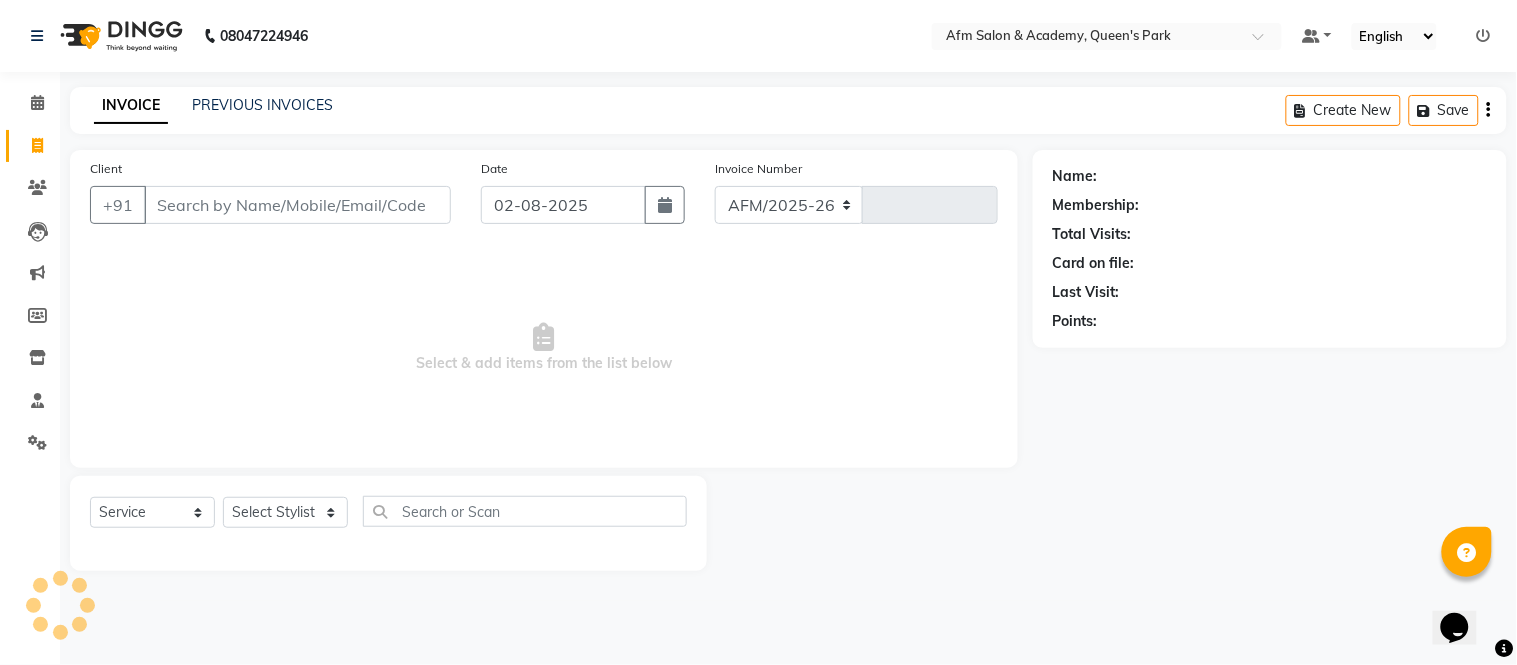 type on "1068" 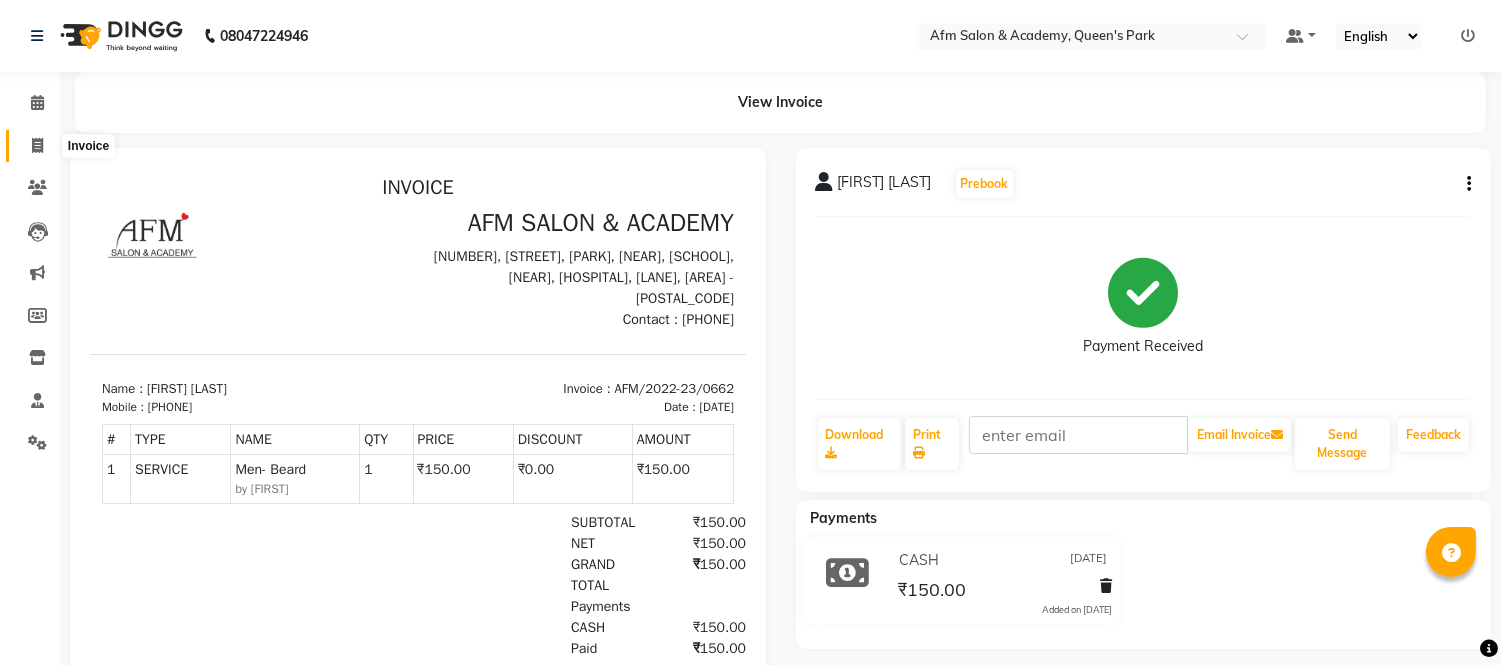 scroll, scrollTop: 0, scrollLeft: 0, axis: both 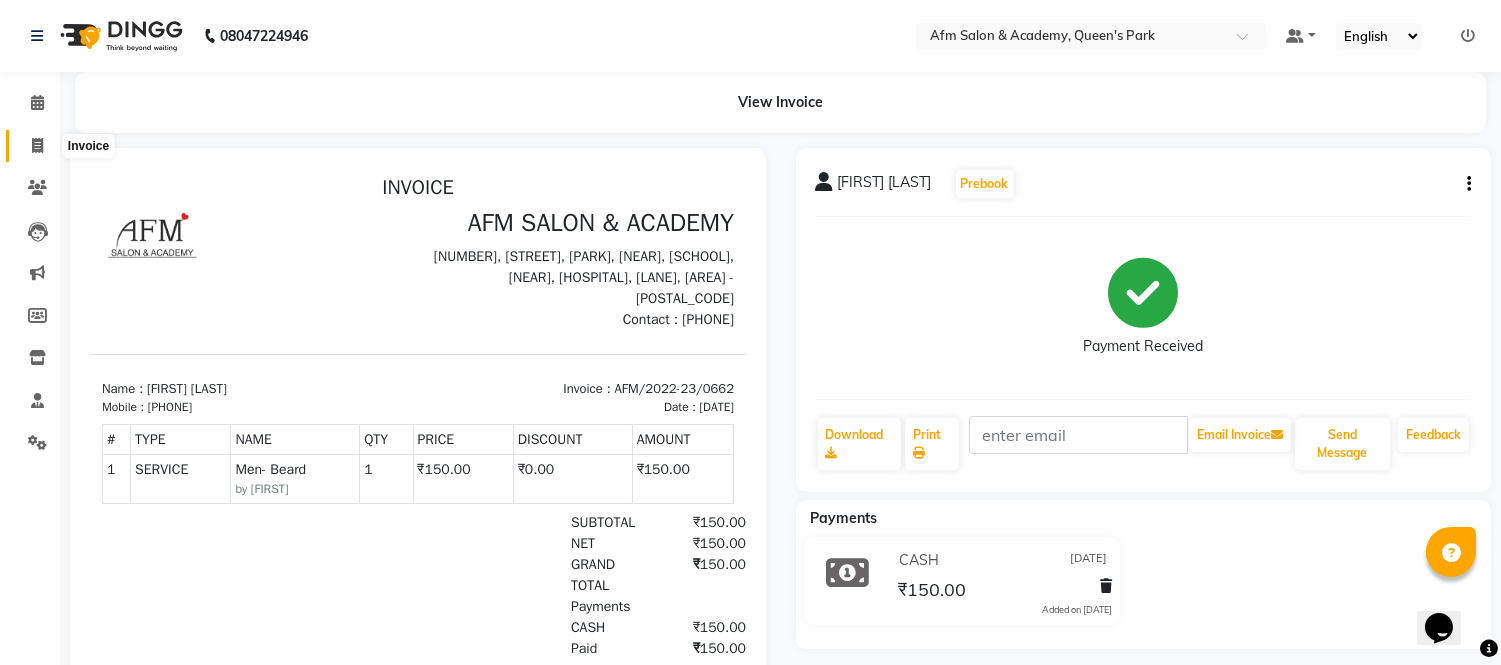 click 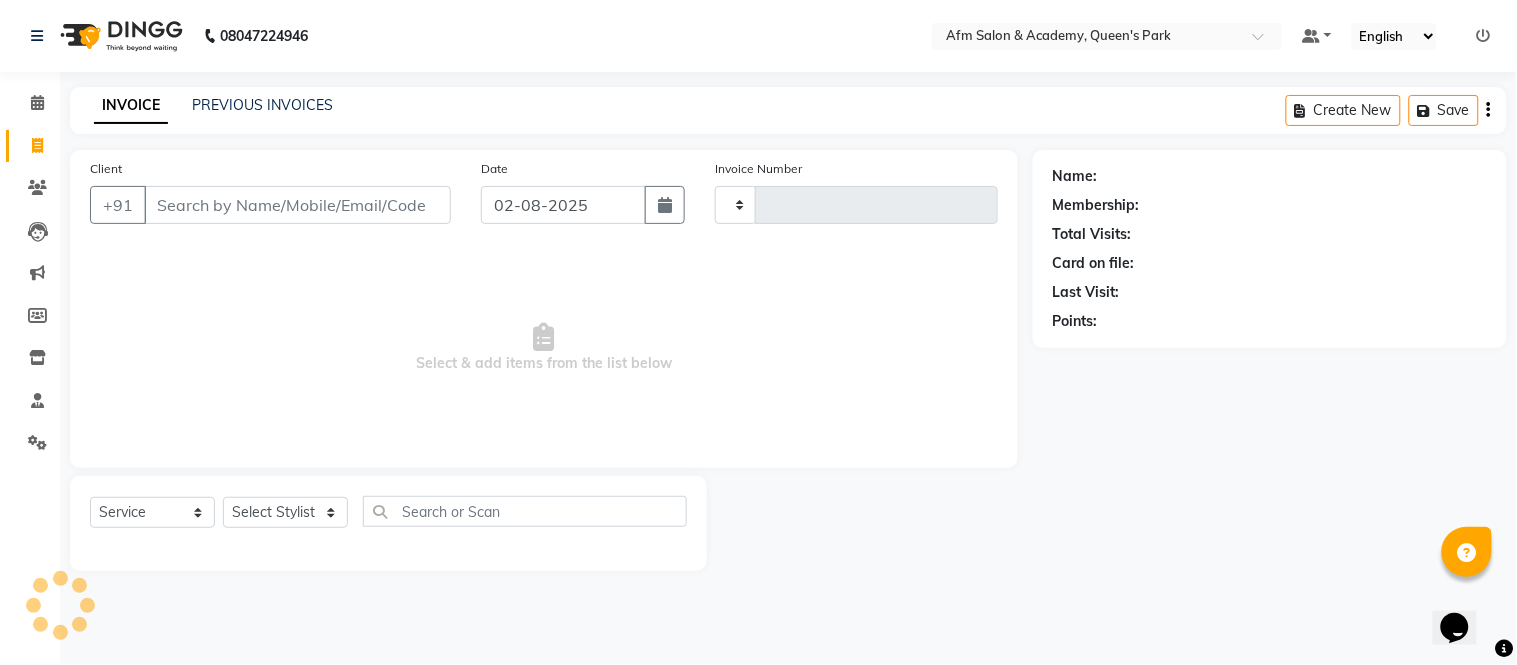 type on "1064" 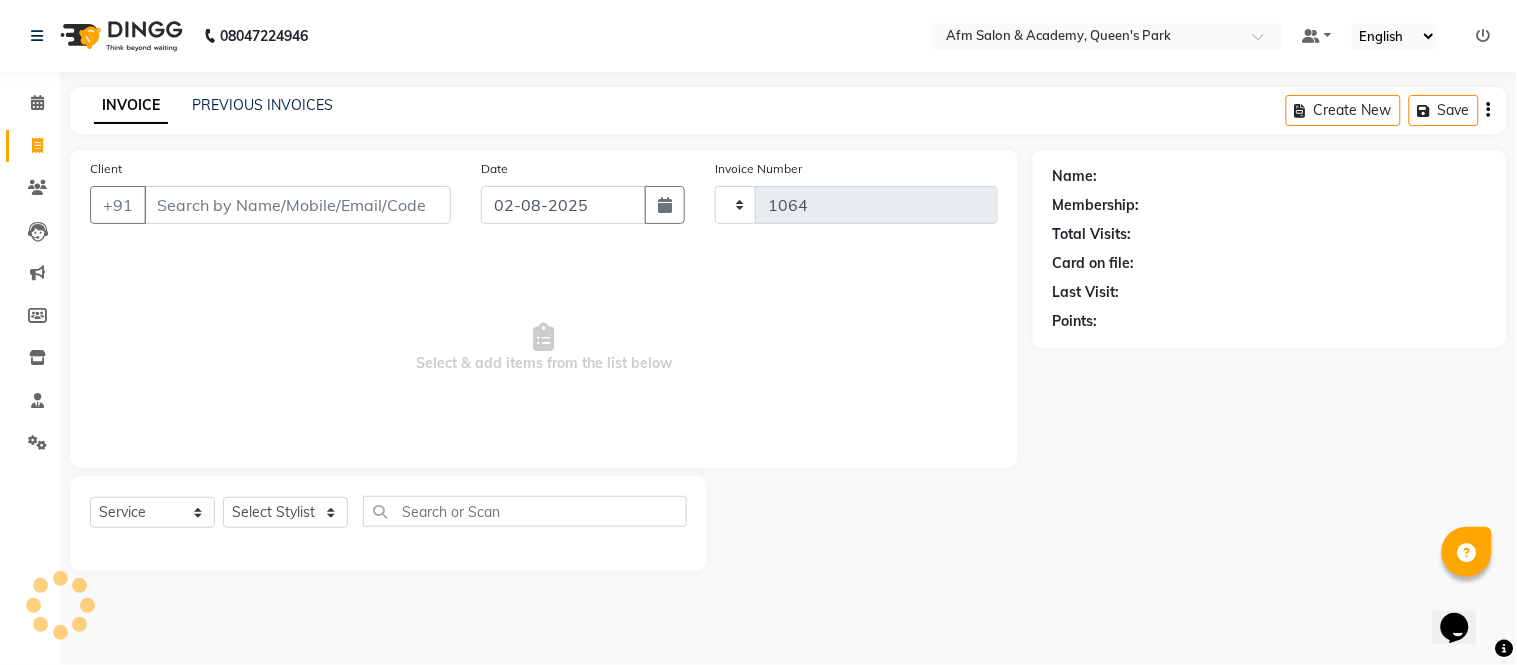 select on "3437" 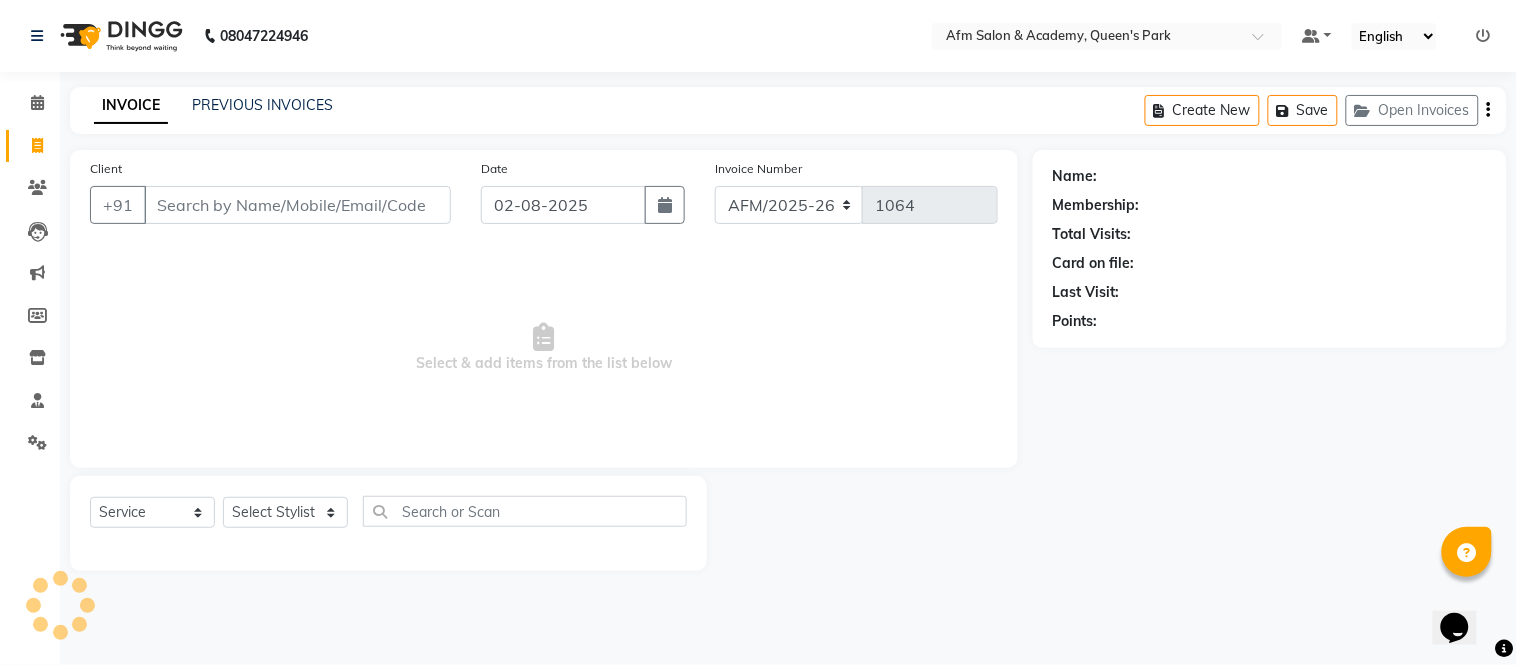 click on "Client" at bounding box center [297, 205] 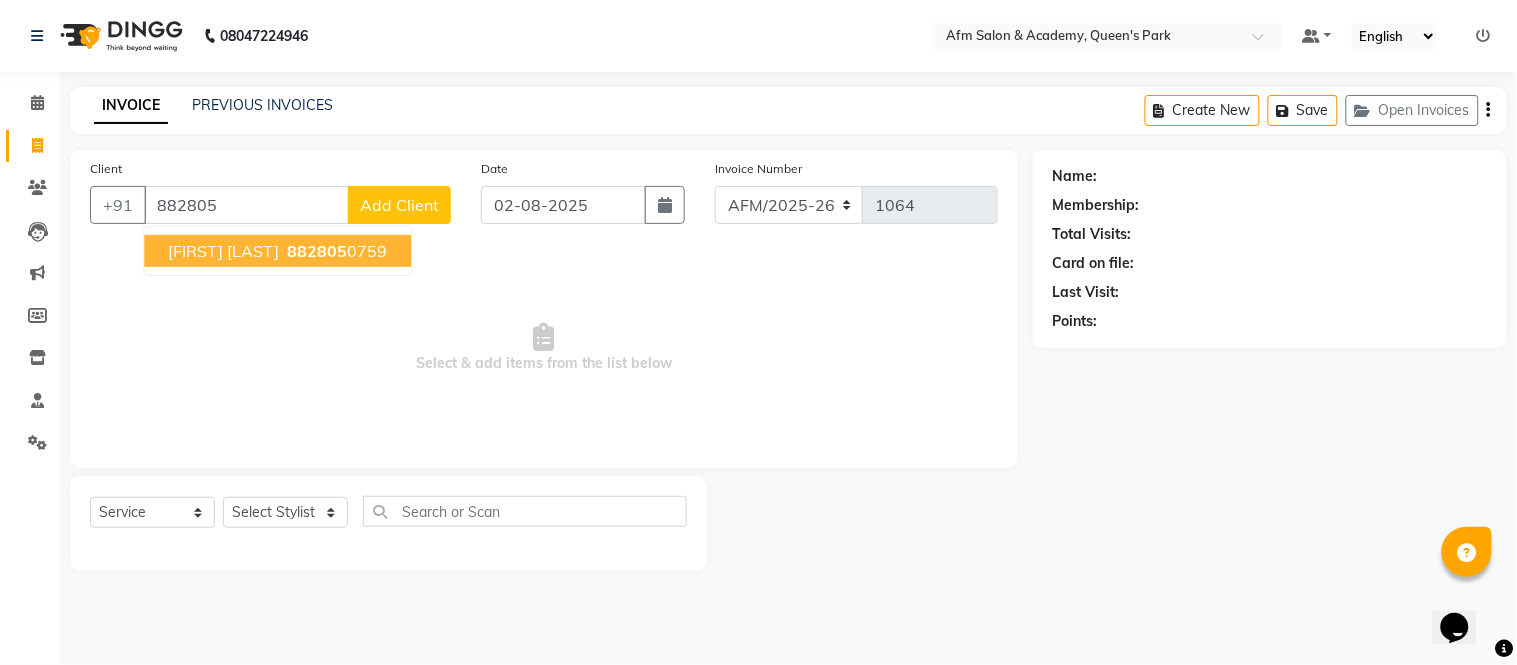 click on "Harsh Rao" at bounding box center [223, 251] 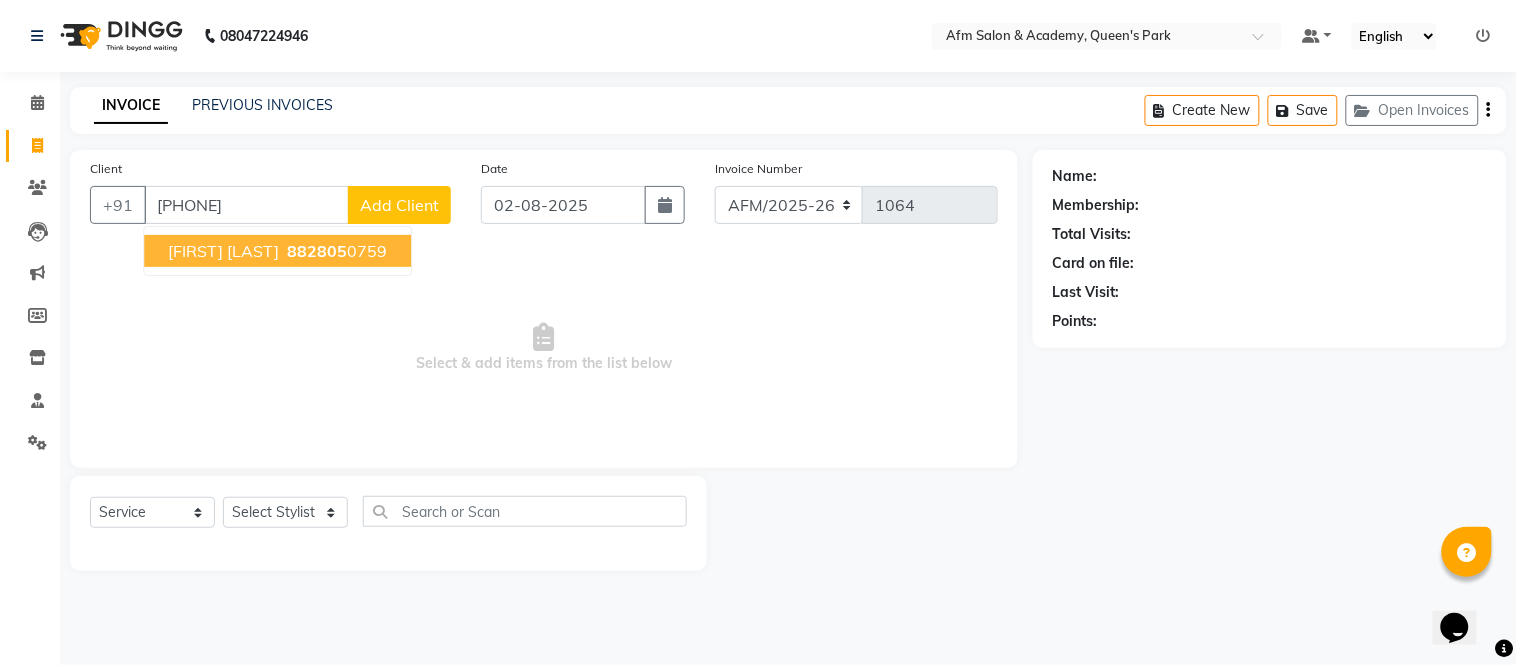 type on "8828050759" 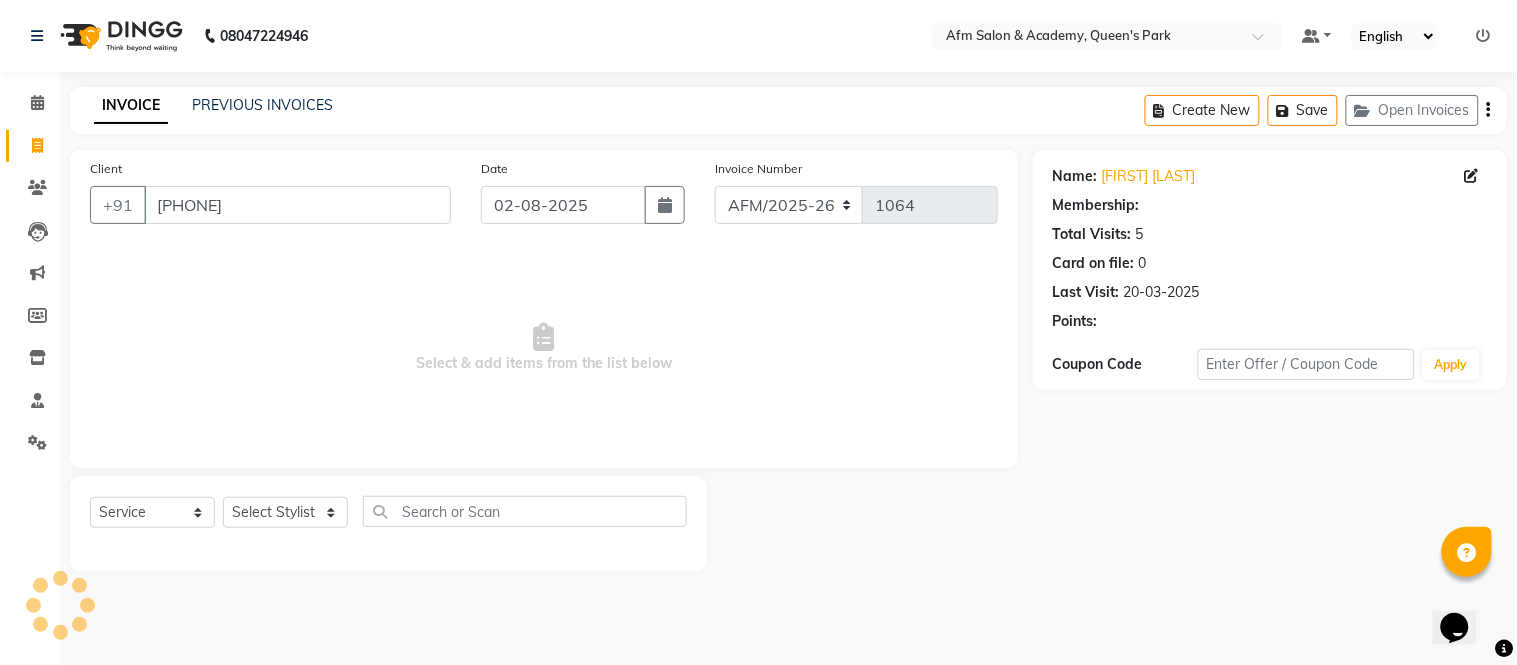 select on "1: Object" 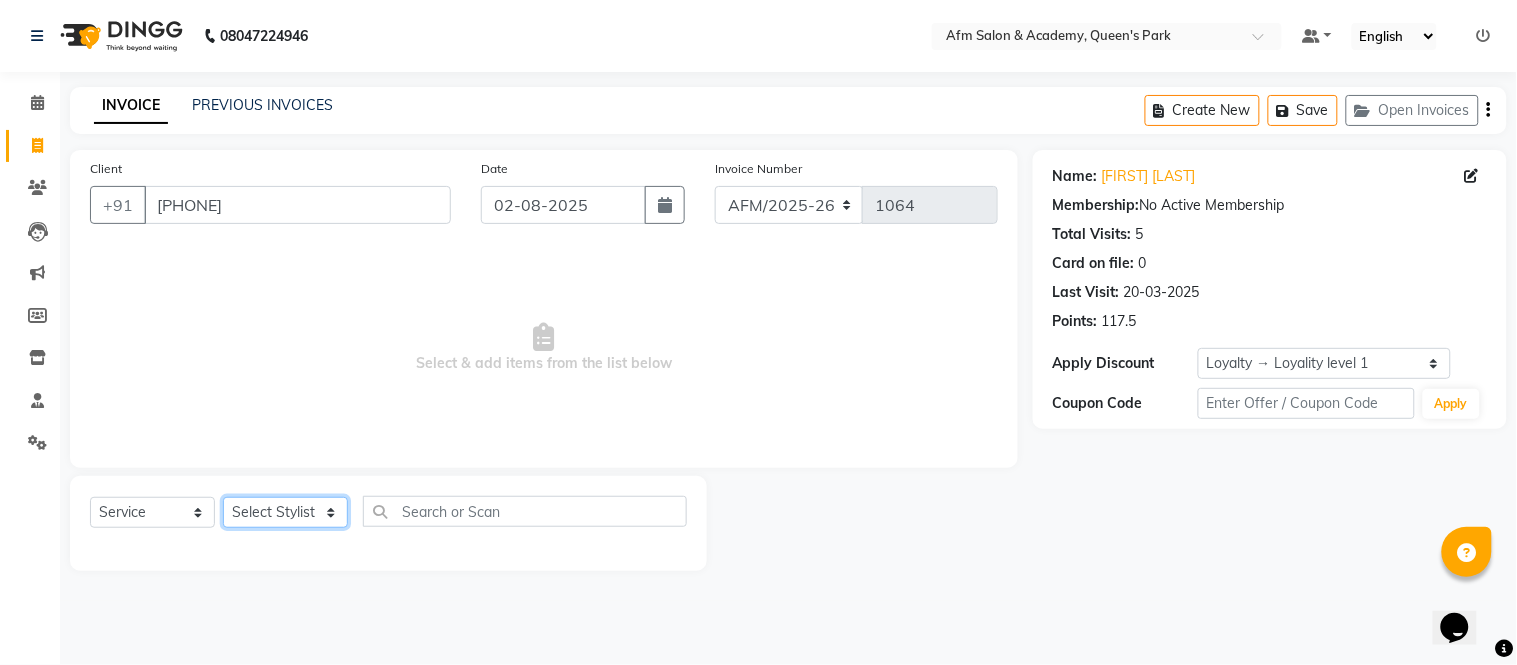 click on "Select Stylist AFM [FIRST] [LAST] [FIRST] [LAST] [FIRST] [LAST] [FIRST] [LAST] [FIRST] [LAST] [FIRST] [LAST] [FIRST] [LAST] [FIRST] [LAST] [FIRST] [LAST] [FIRST] [LAST] [FIRST] [LAST] [FIRST] [LAST] [FIRST] [LAST] [FIRST] [LAST]" 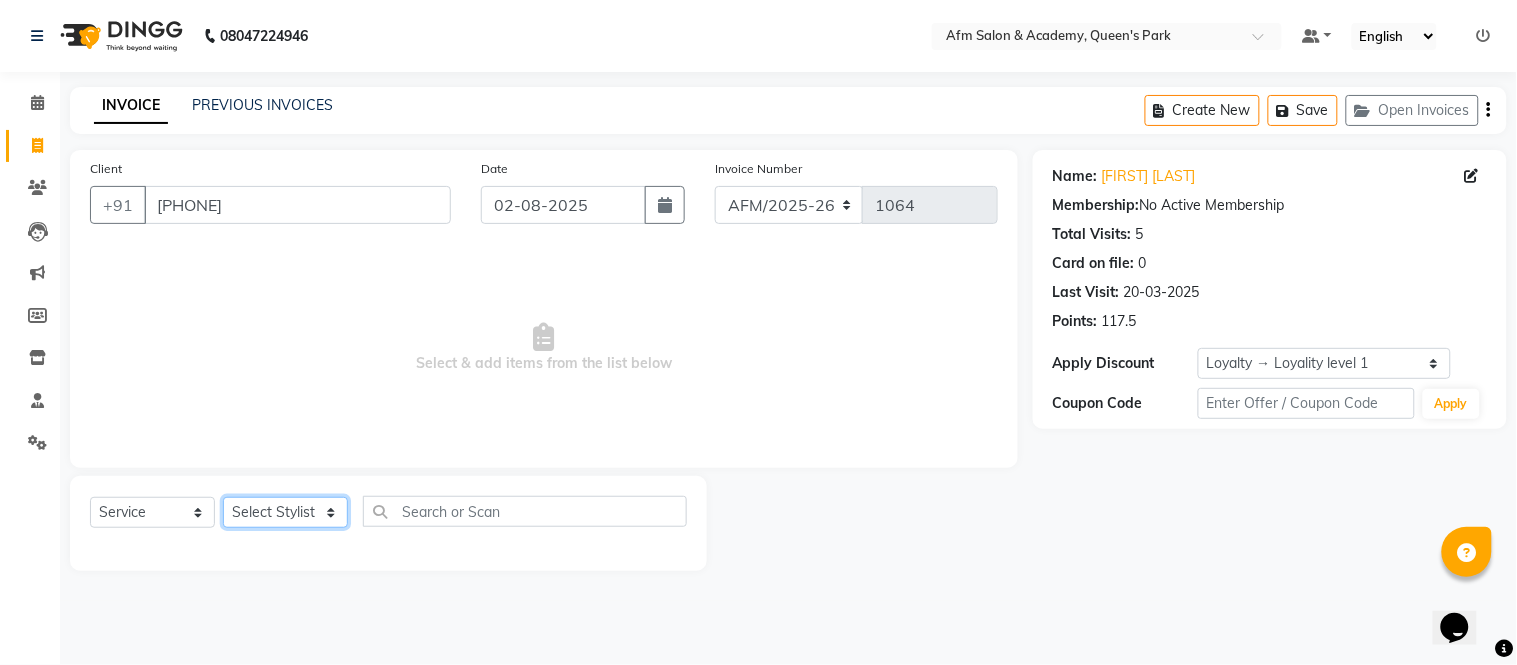 select on "66373" 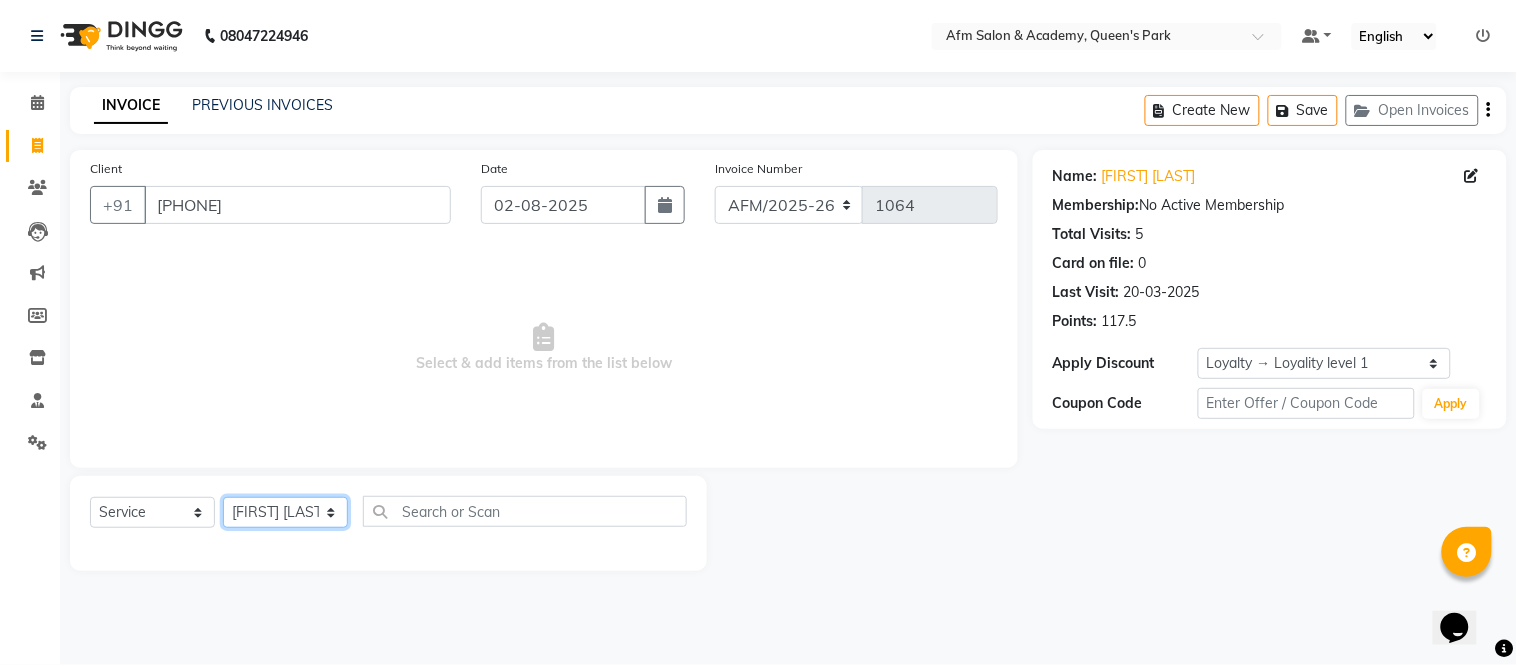 click on "Select Stylist AFM [FIRST] [LAST] [FIRST] [LAST] [FIRST] [LAST] [FIRST] [LAST] [FIRST] [LAST] [FIRST] [LAST] [FIRST] [LAST] [FIRST] [LAST] [FIRST] [LAST] [FIRST] [LAST] [FIRST] [LAST] [FIRST] [LAST] [FIRST] [LAST] [FIRST] [LAST]" 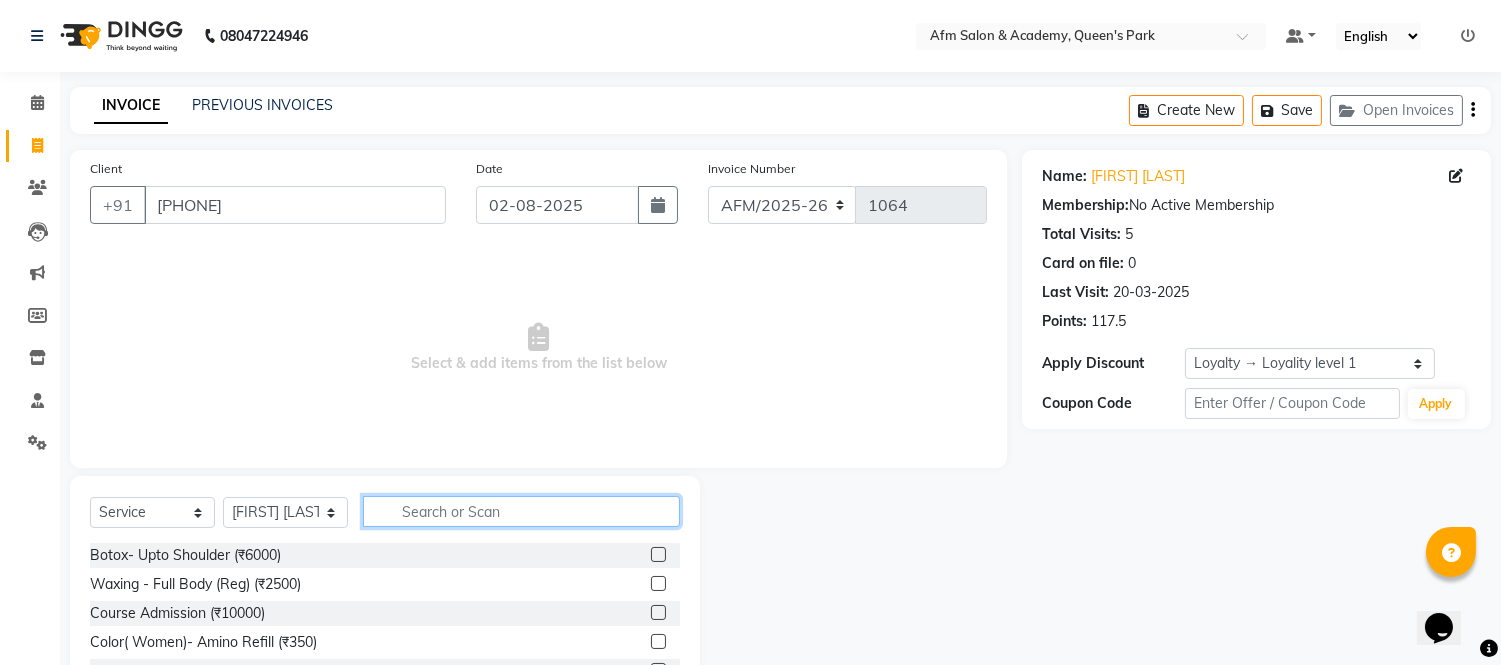 click 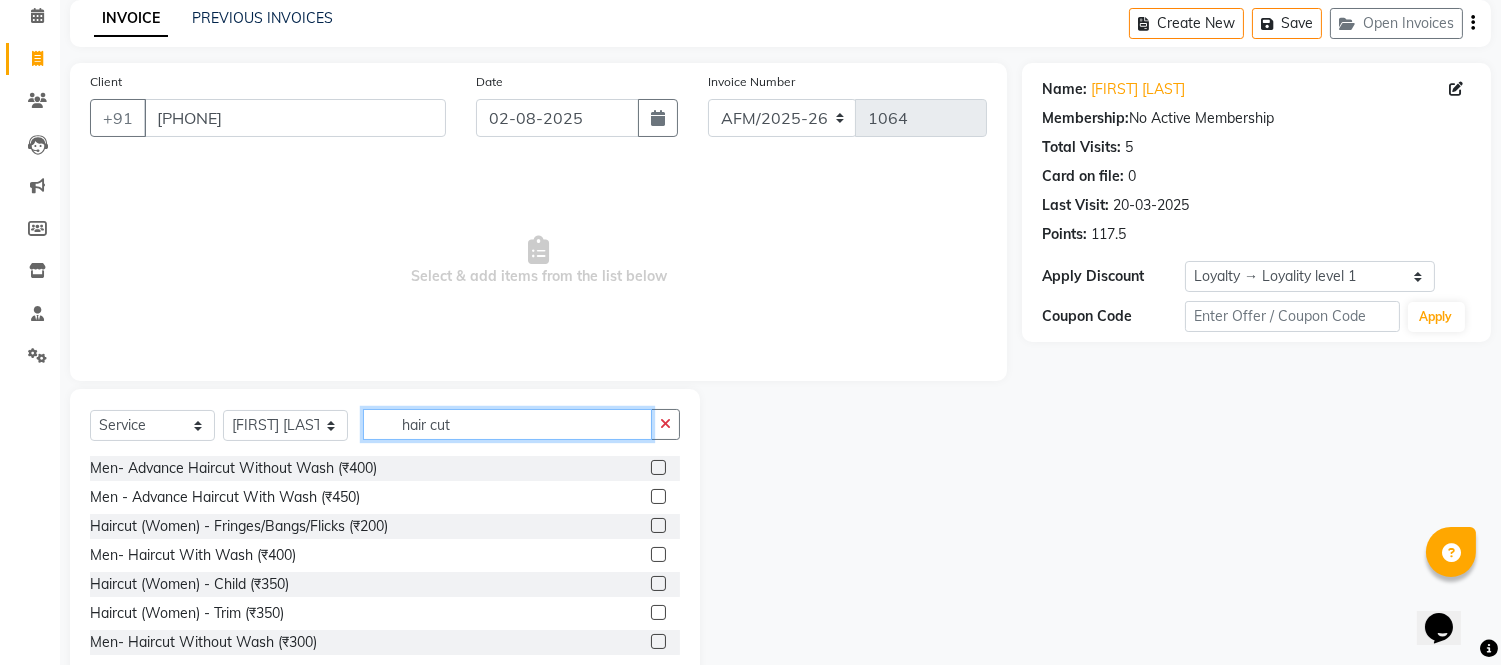 scroll, scrollTop: 135, scrollLeft: 0, axis: vertical 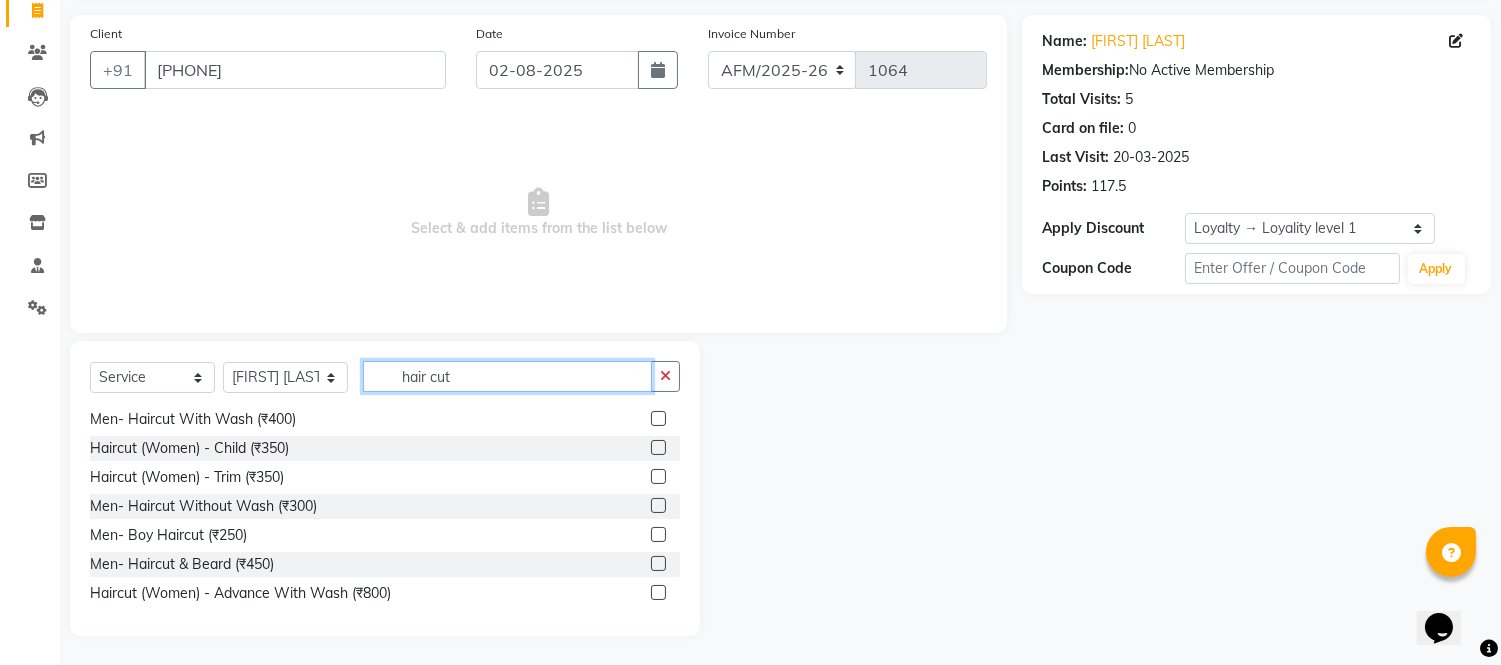 type on "hair cut" 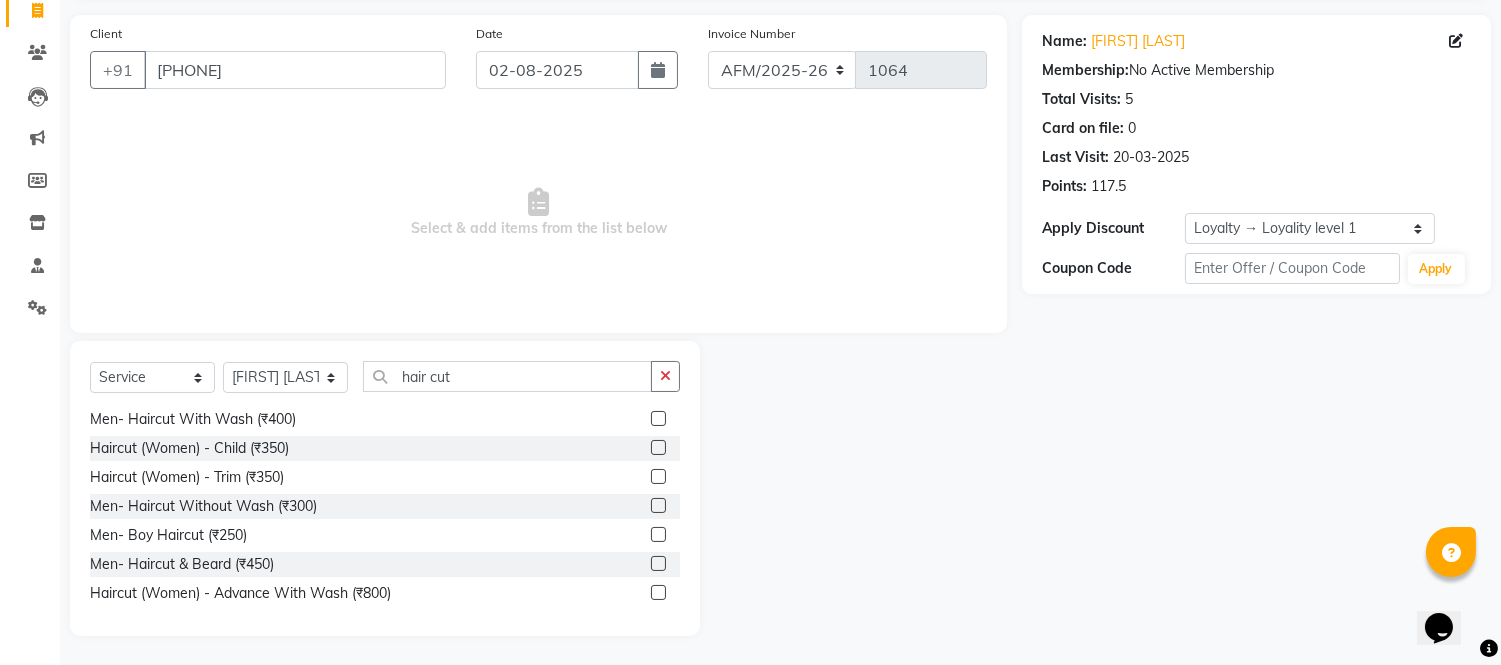 click 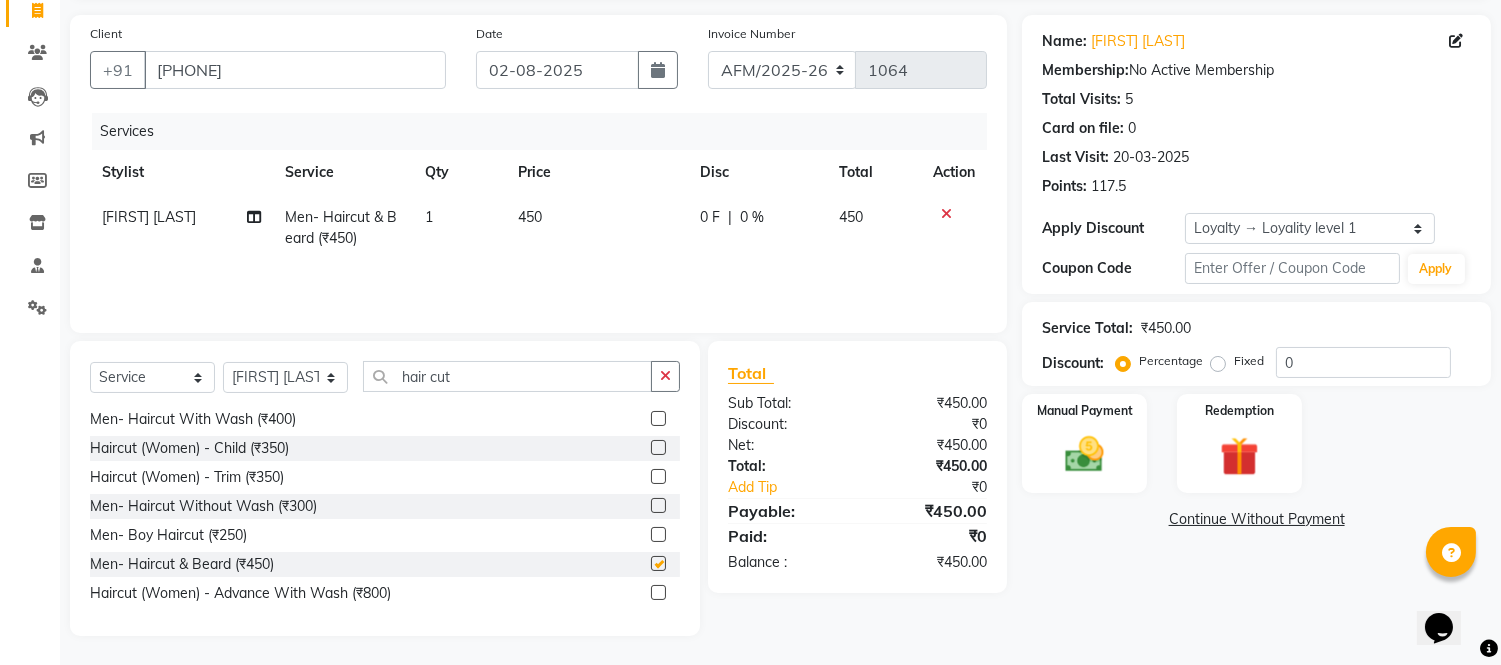 checkbox on "false" 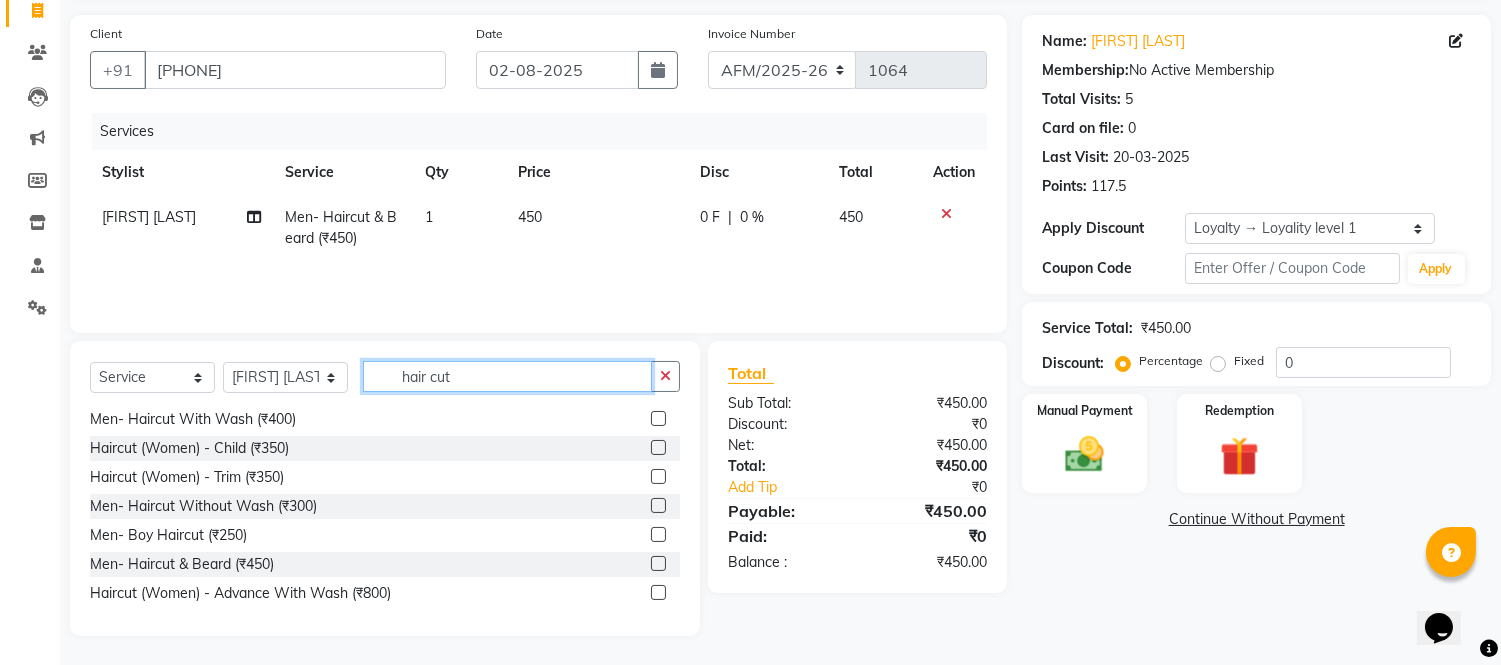 click on "hair cut" 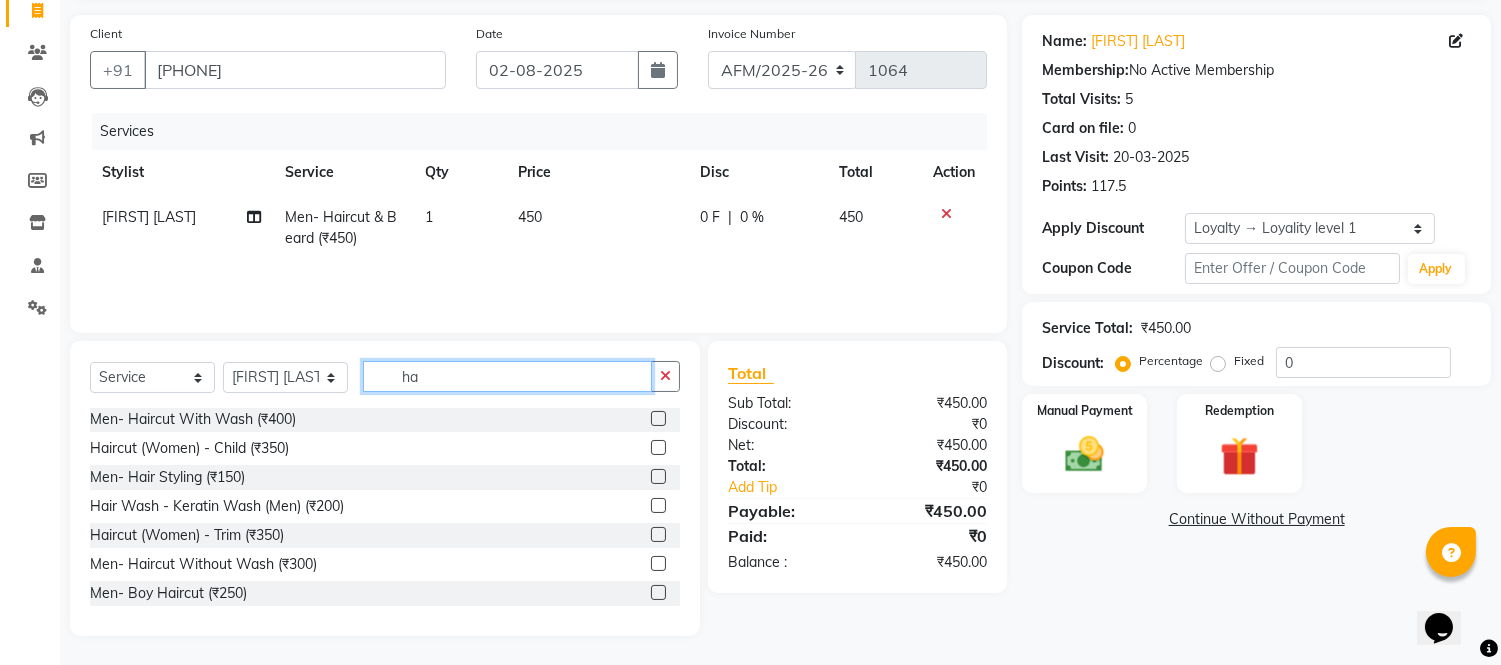 type on "h" 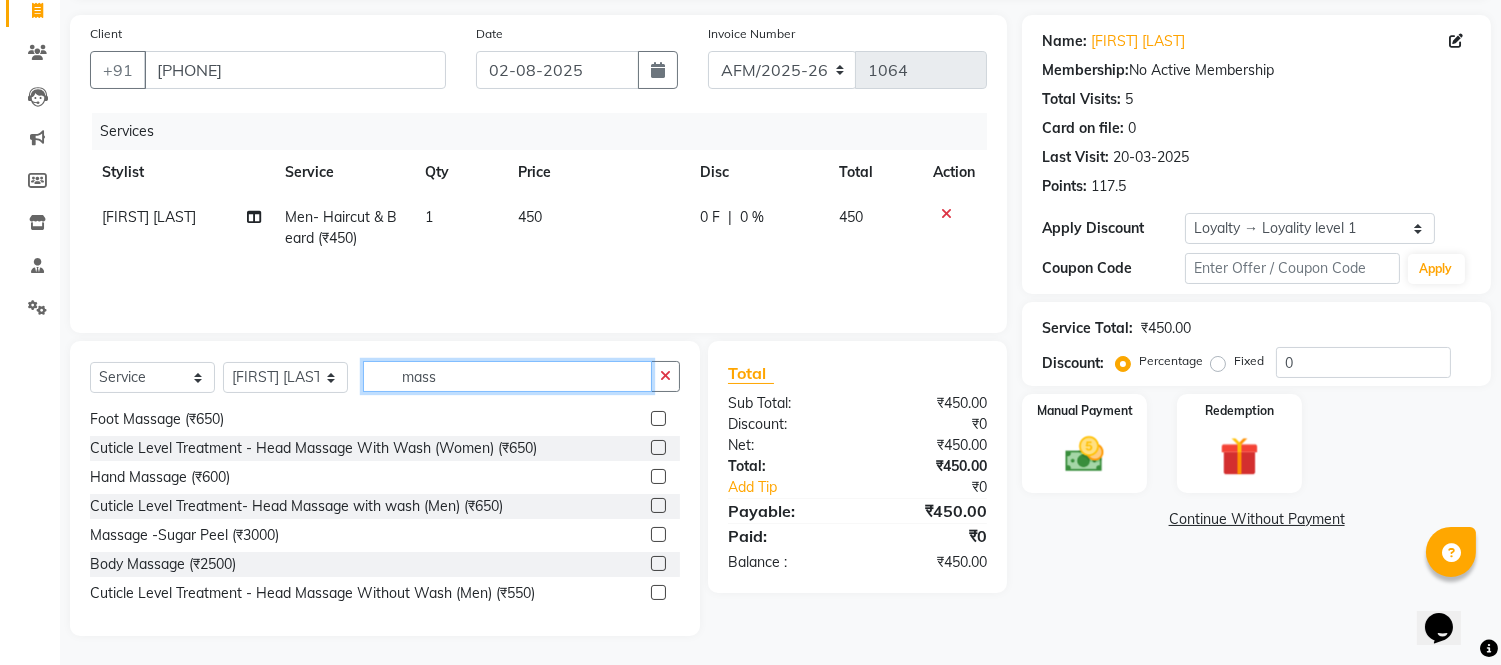 scroll, scrollTop: 2, scrollLeft: 0, axis: vertical 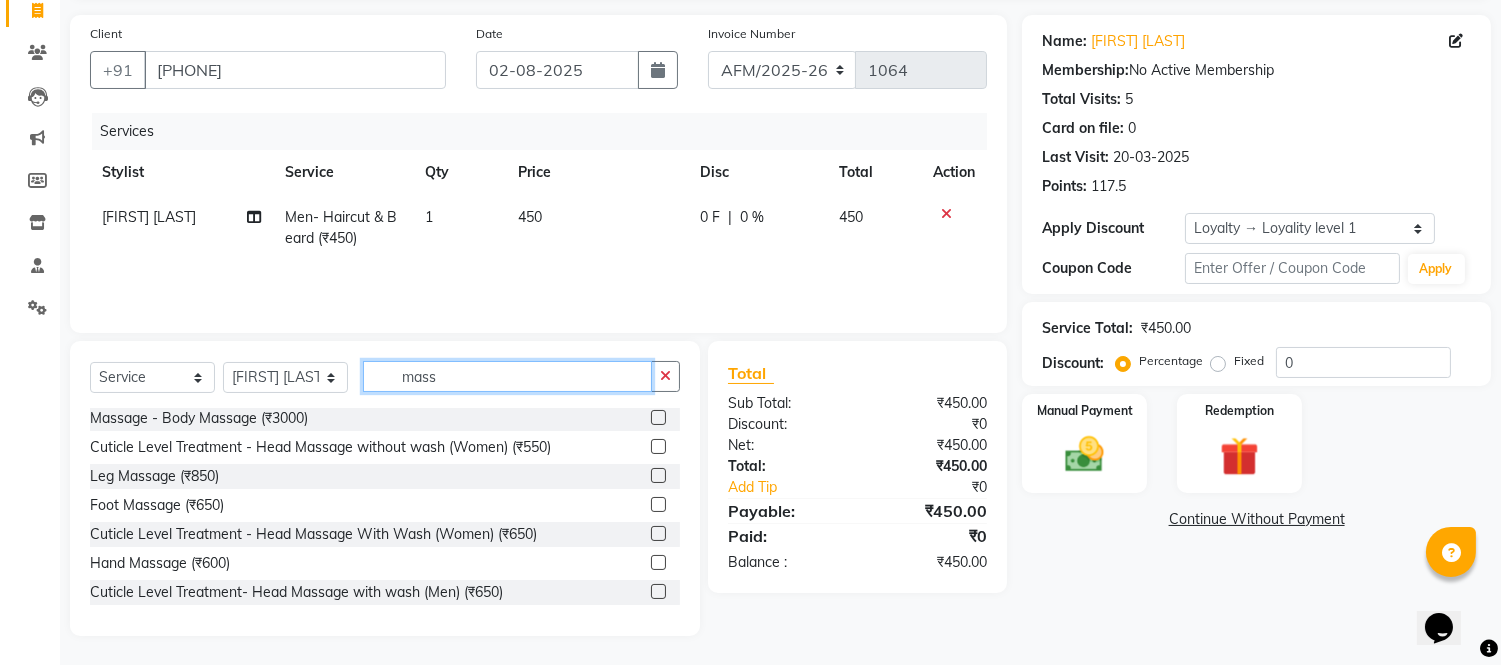 type on "mass" 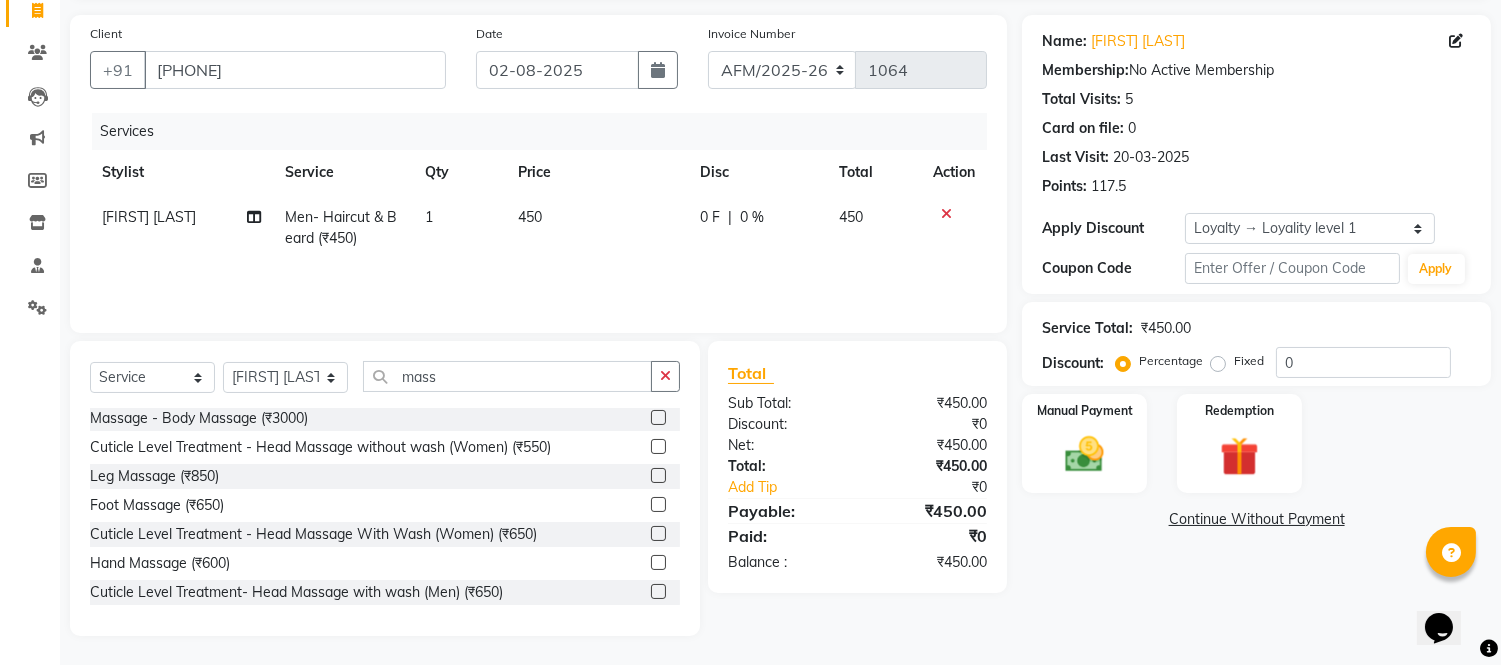 click 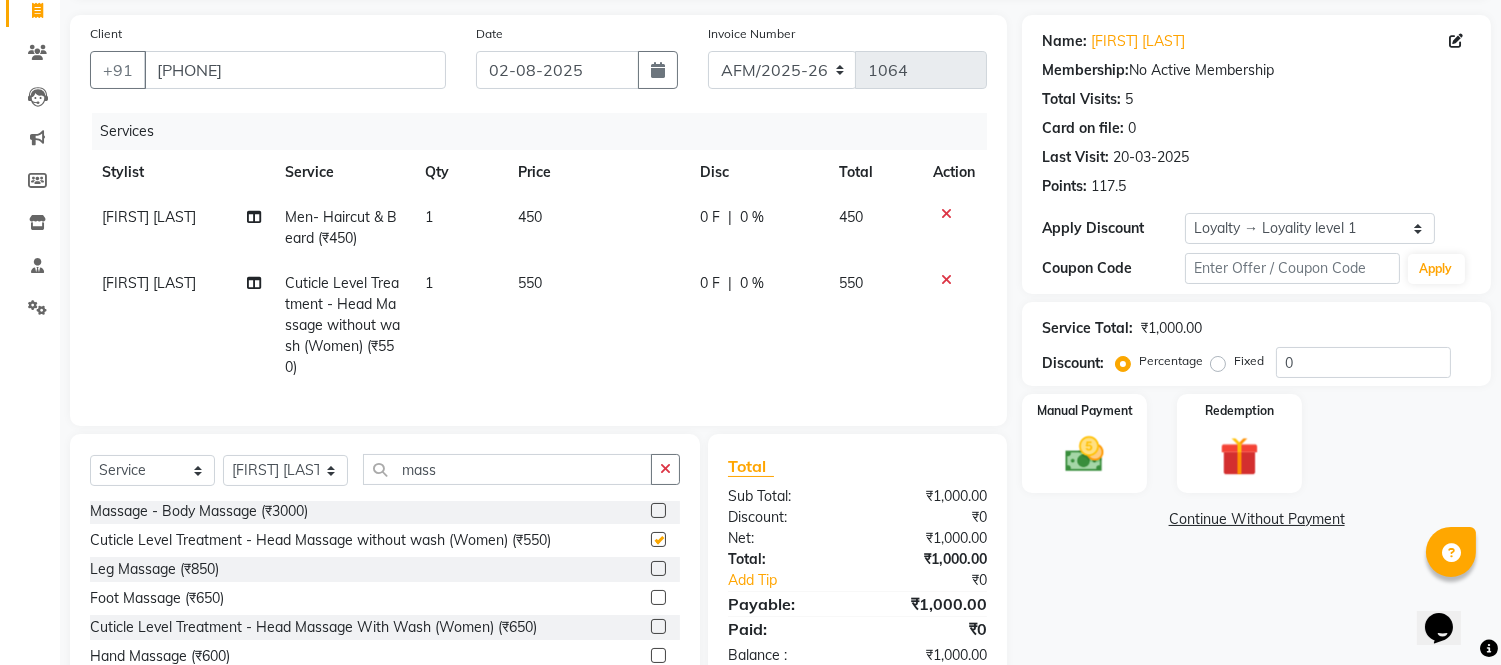 checkbox on "false" 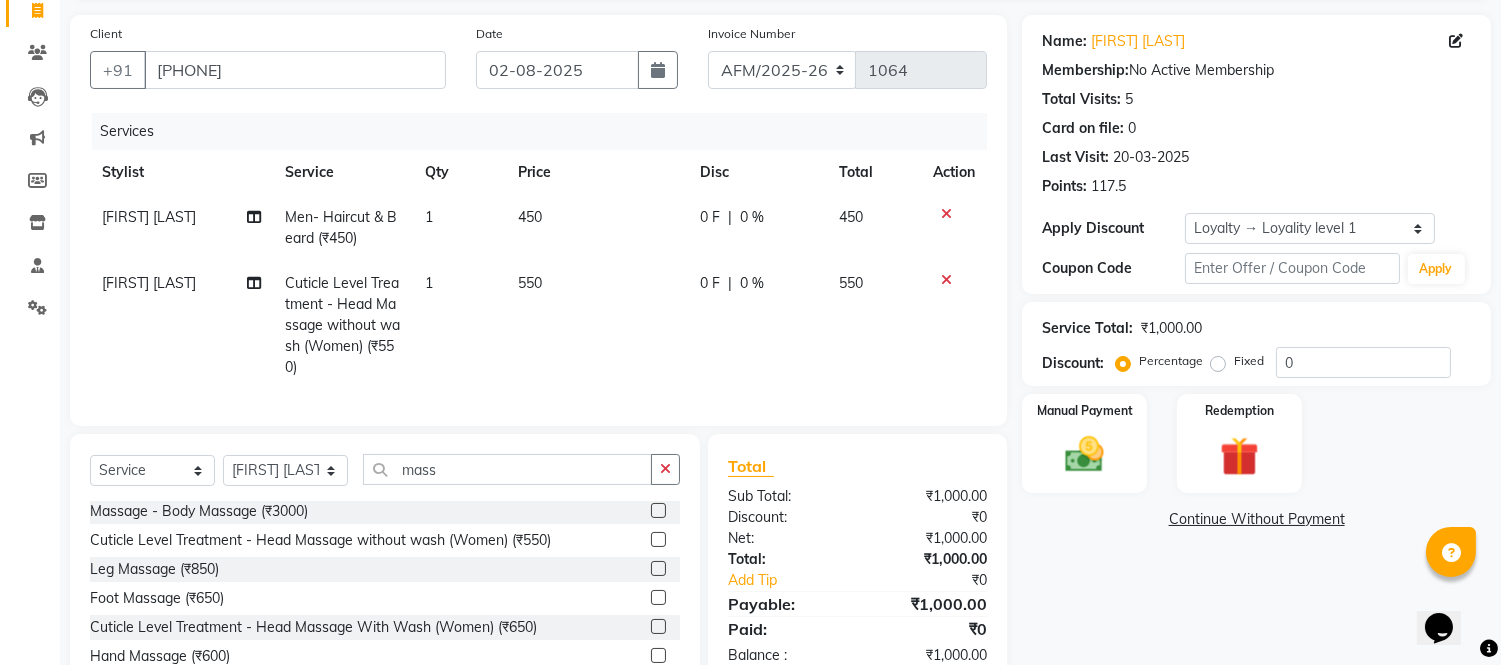 click 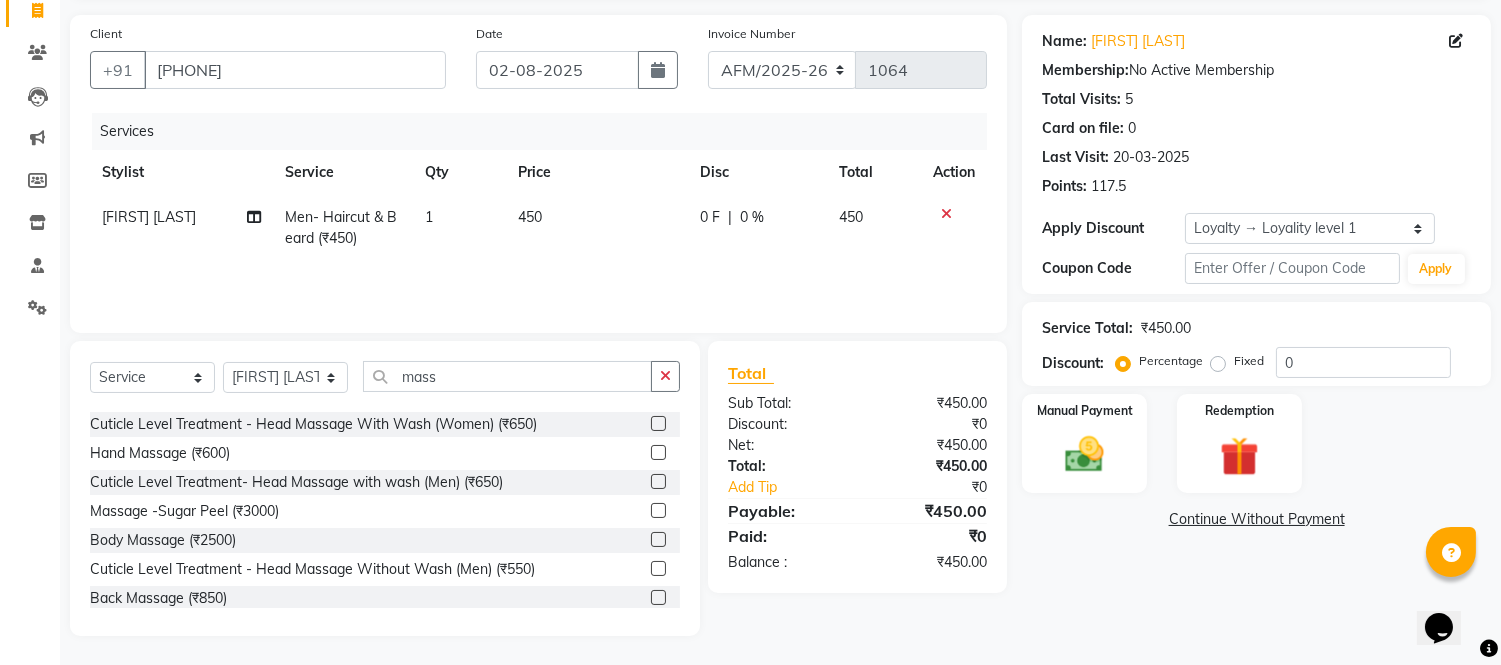 scroll, scrollTop: 118, scrollLeft: 0, axis: vertical 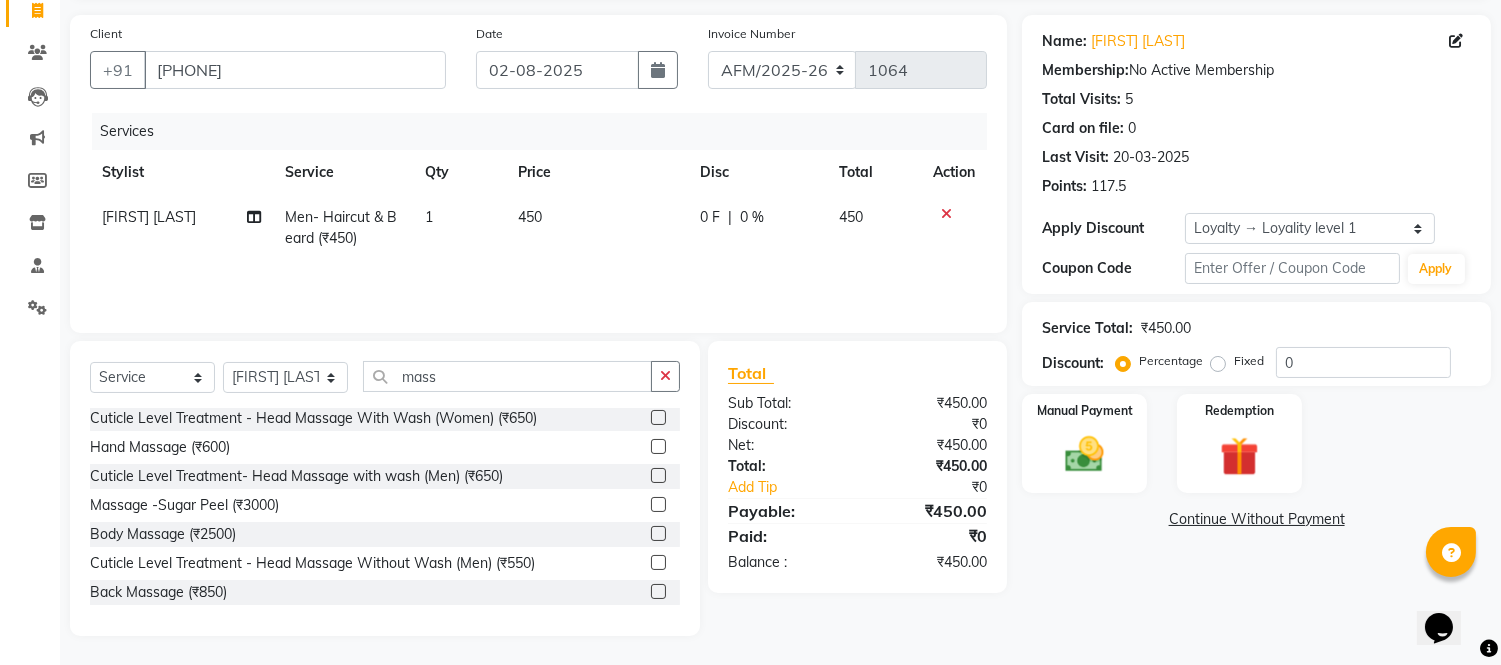 click 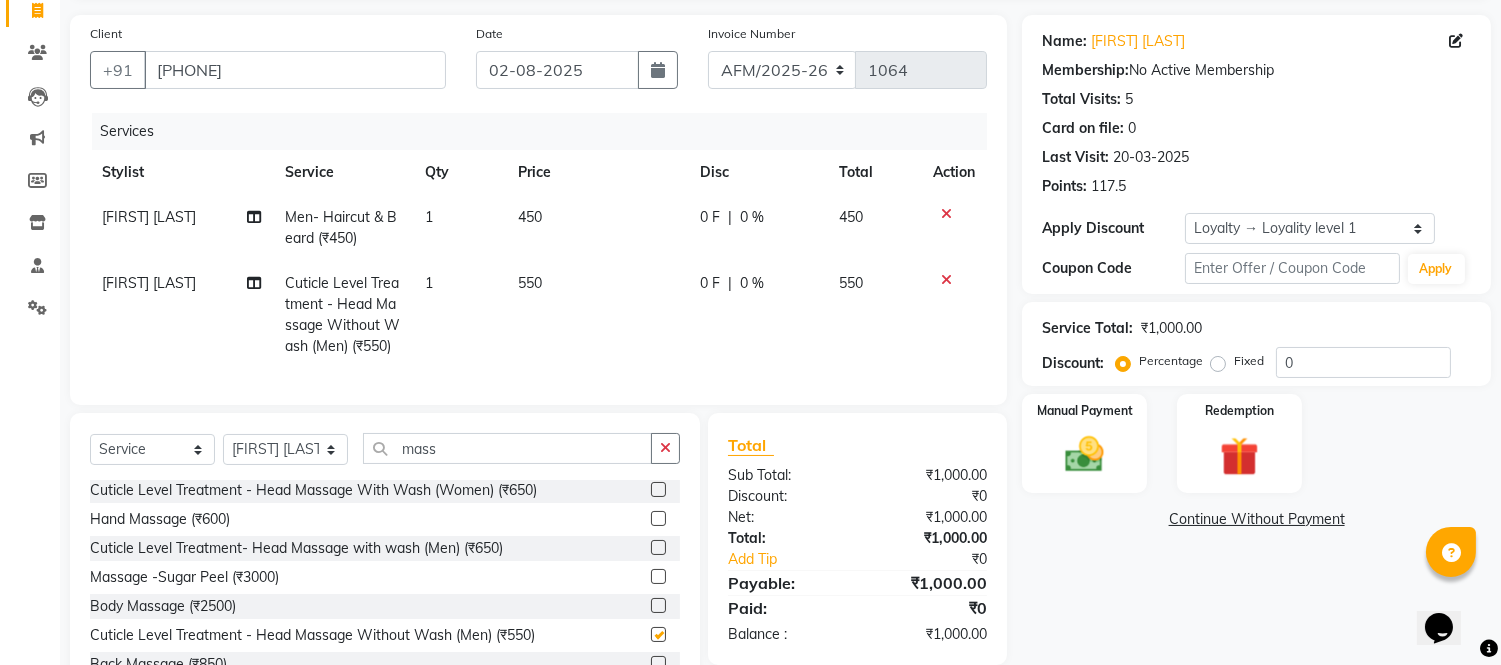checkbox on "false" 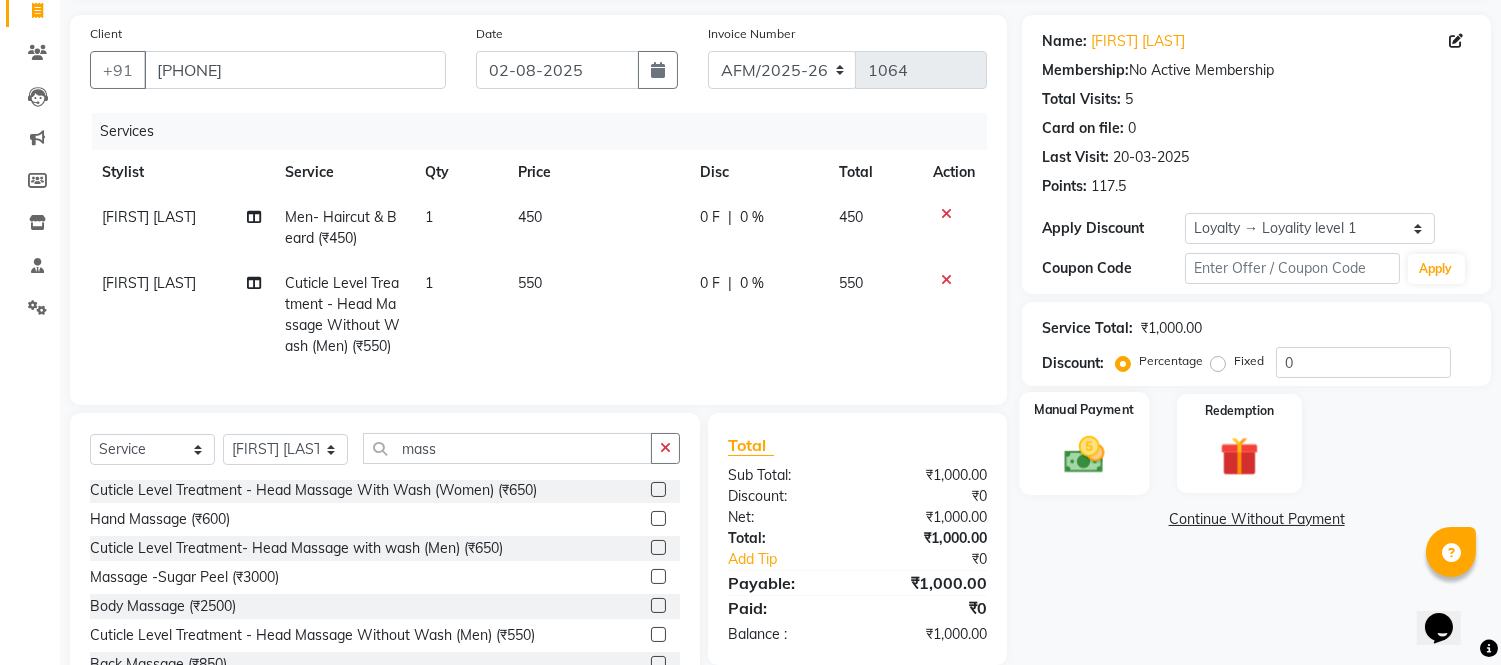 click 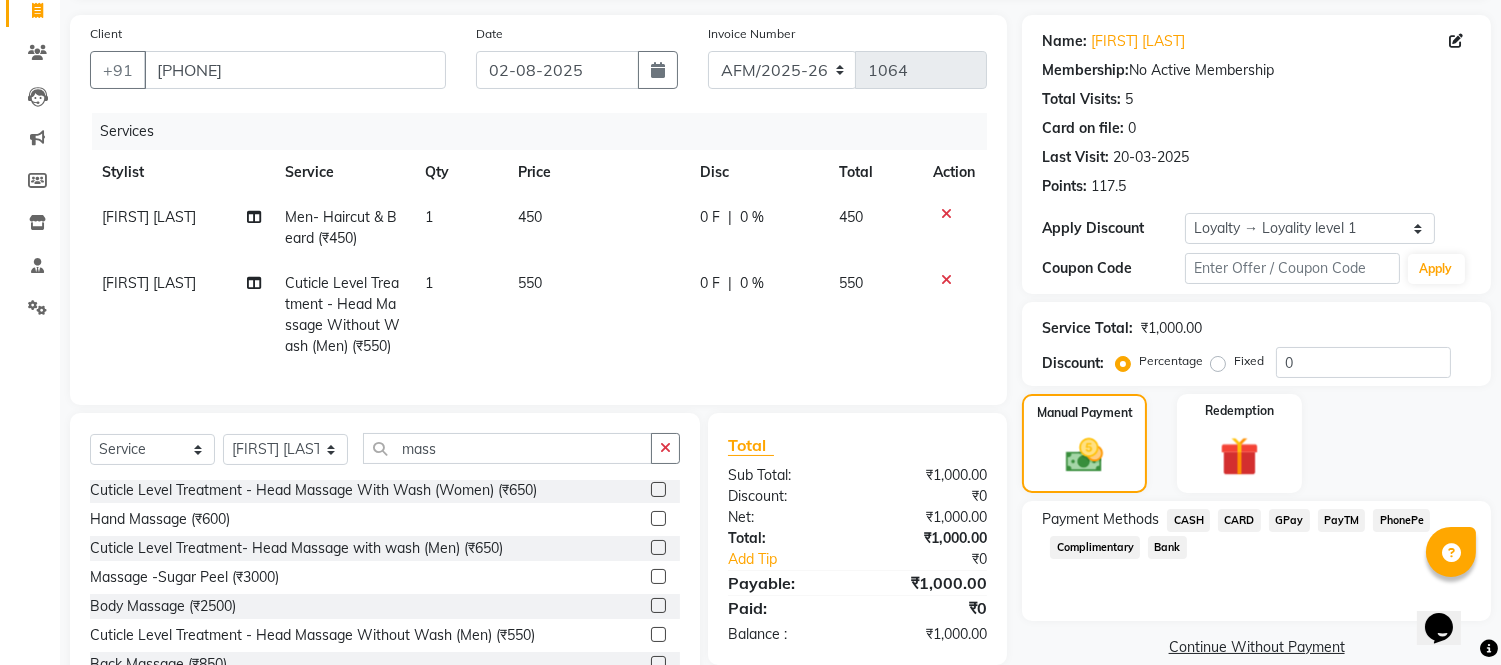 click on "GPay" 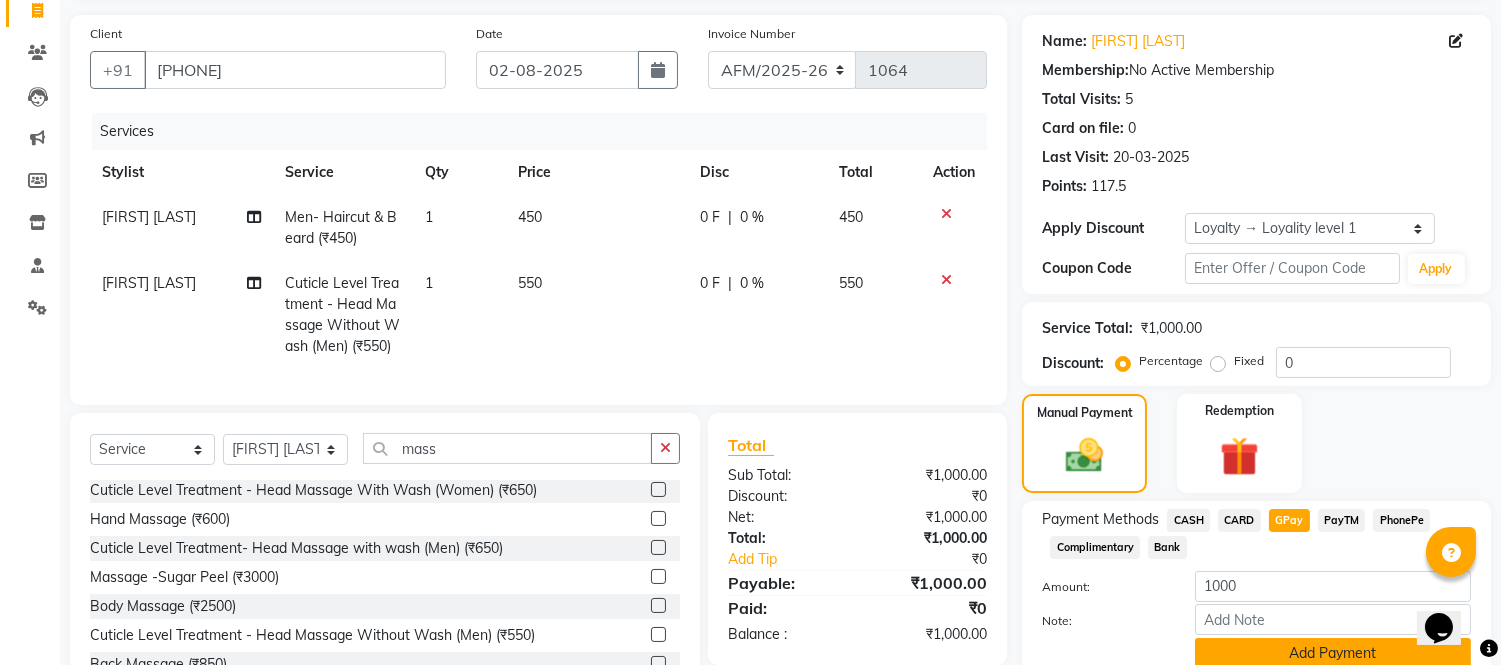 click on "Add Payment" 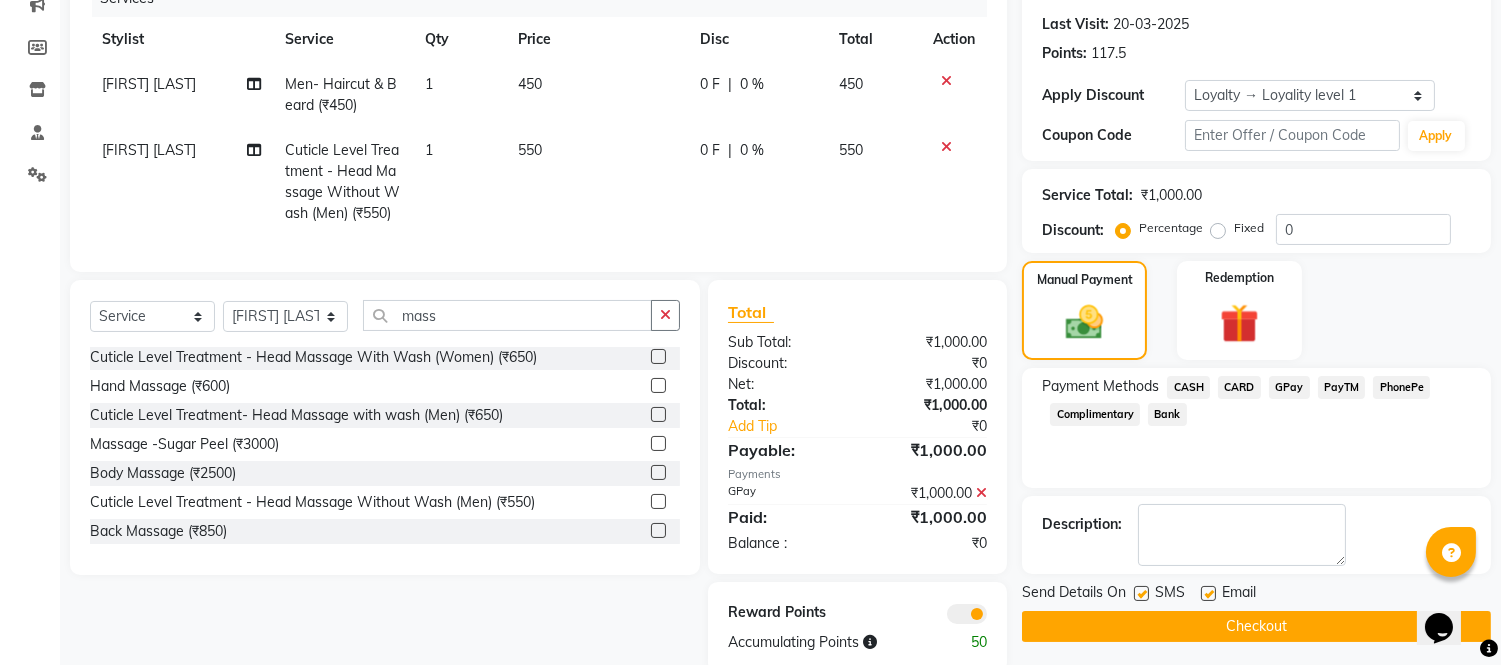 scroll, scrollTop: 322, scrollLeft: 0, axis: vertical 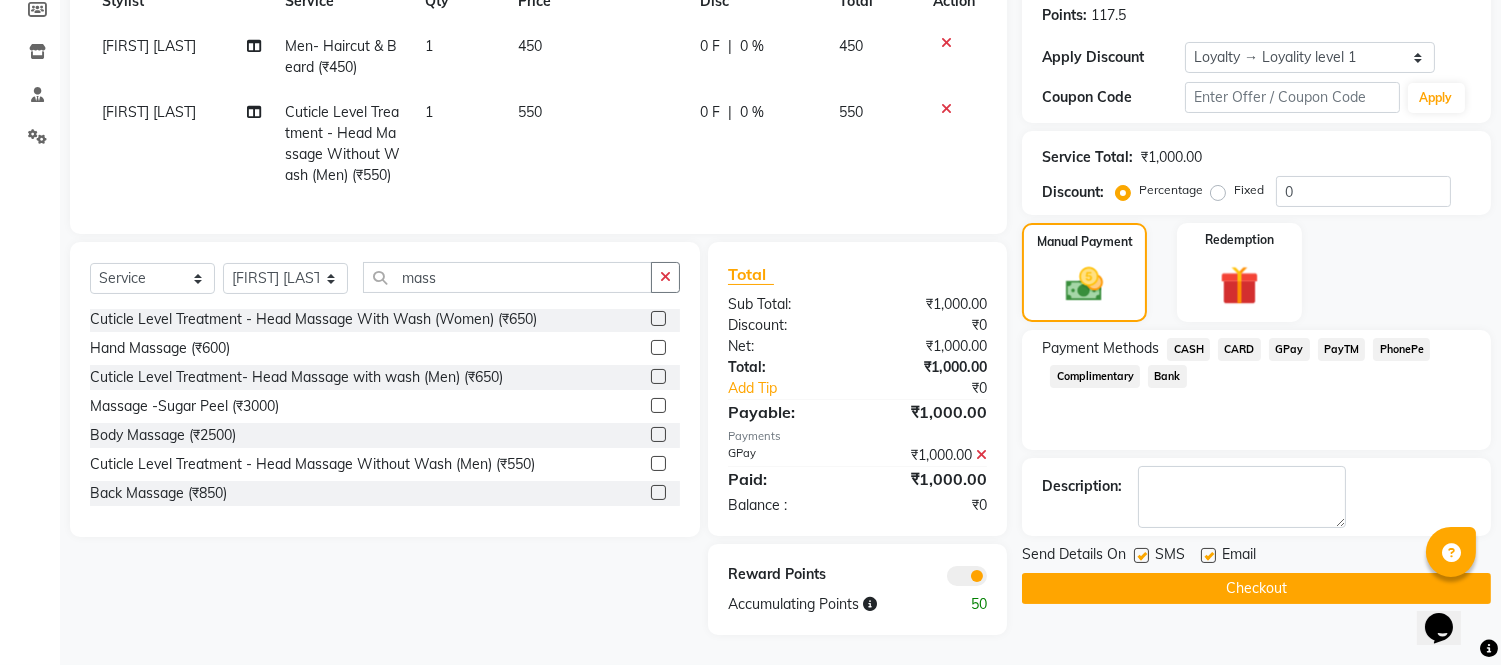 click on "Checkout" 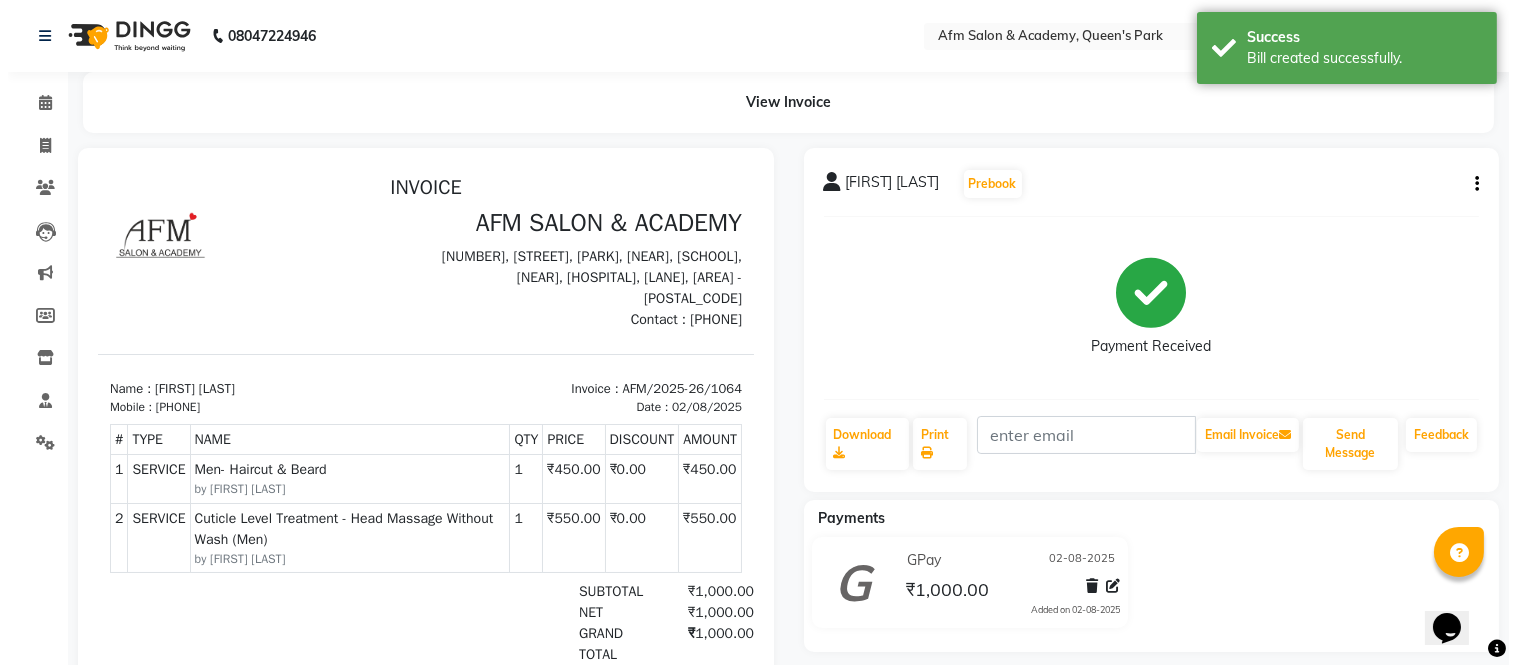 scroll, scrollTop: 0, scrollLeft: 0, axis: both 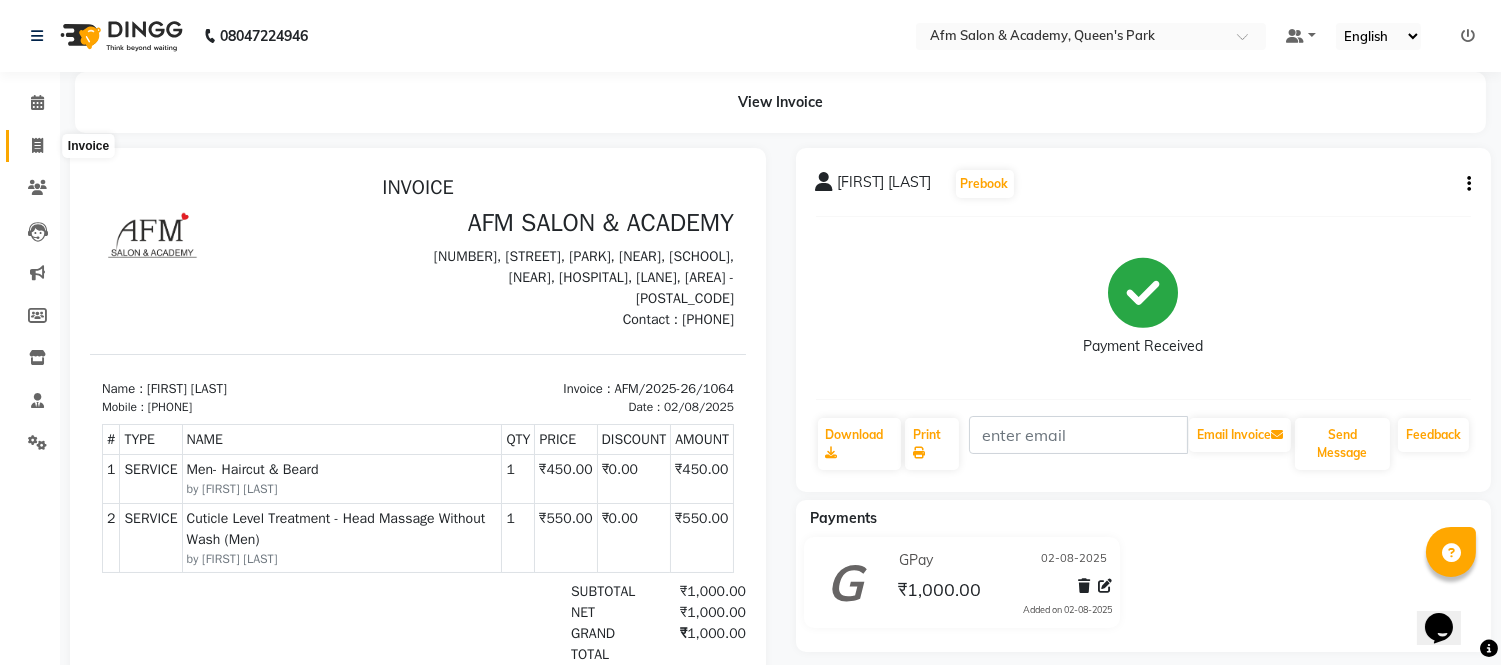 click 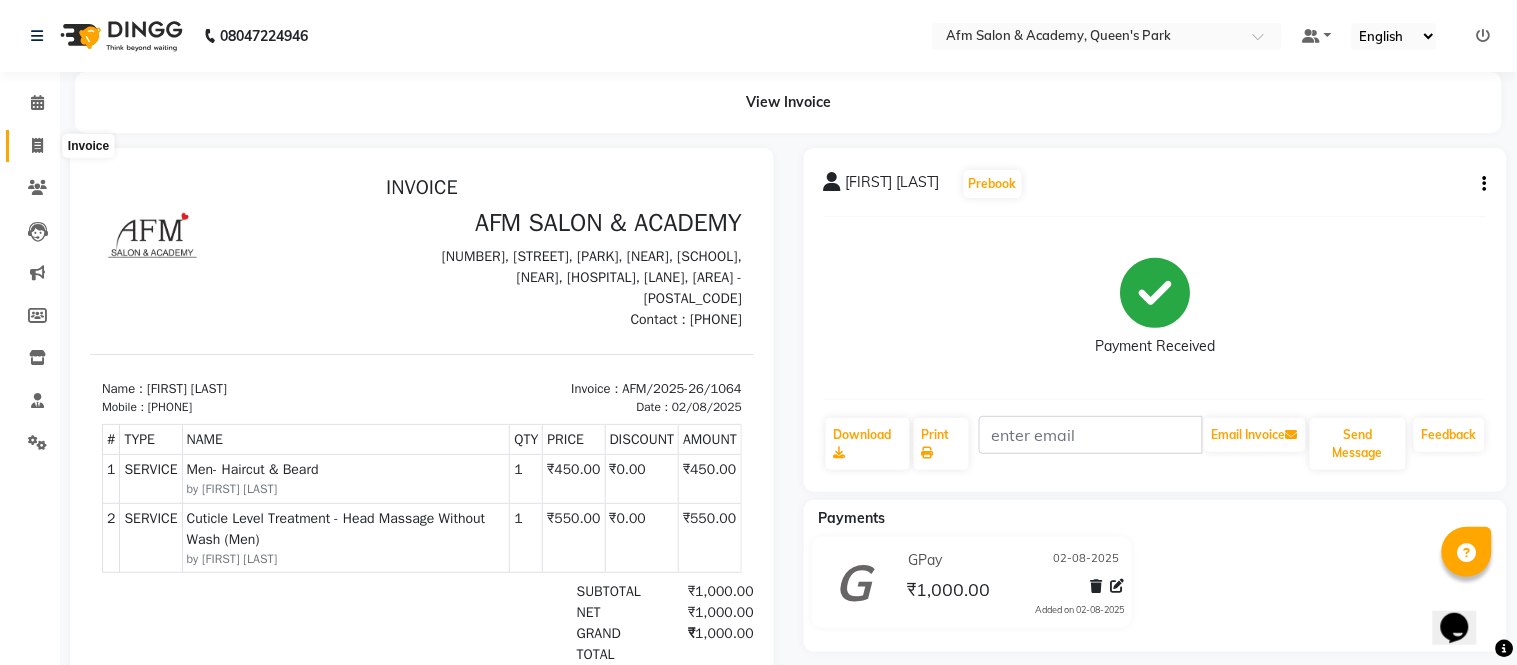 select on "service" 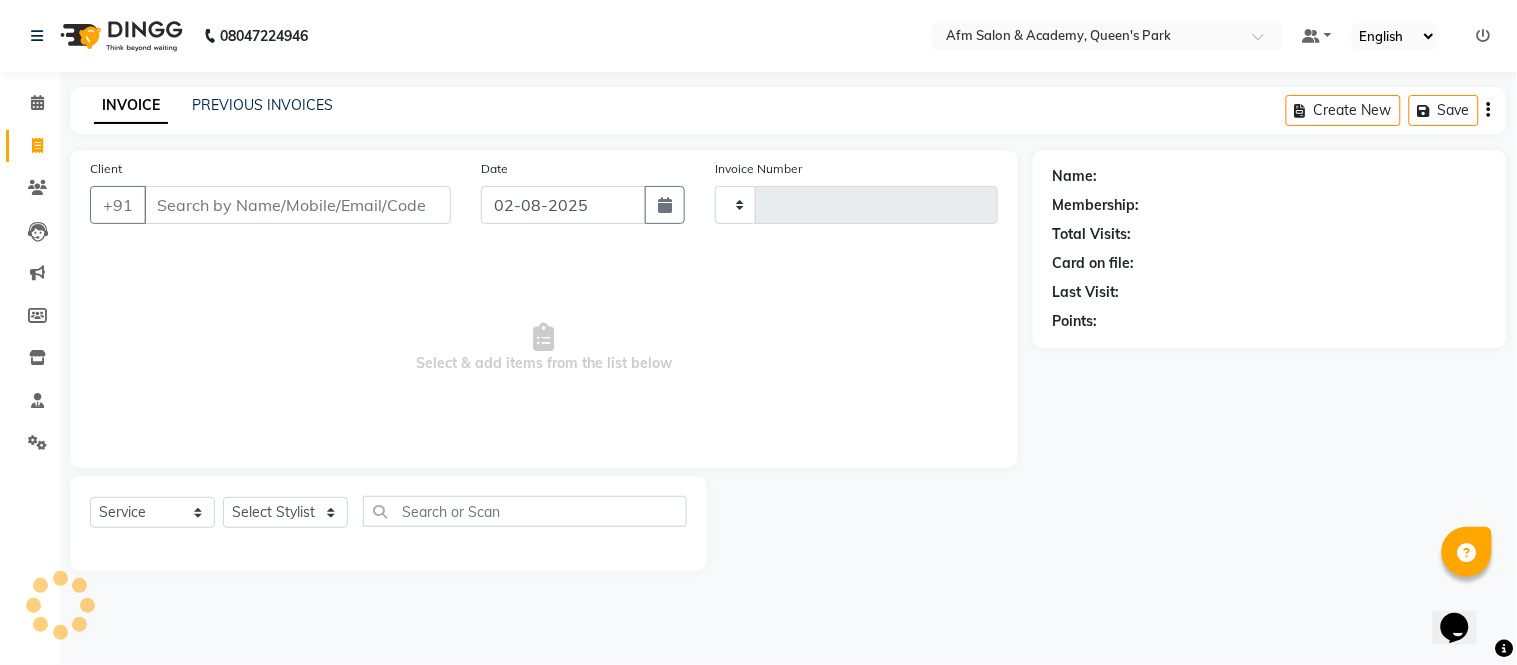 type on "1068" 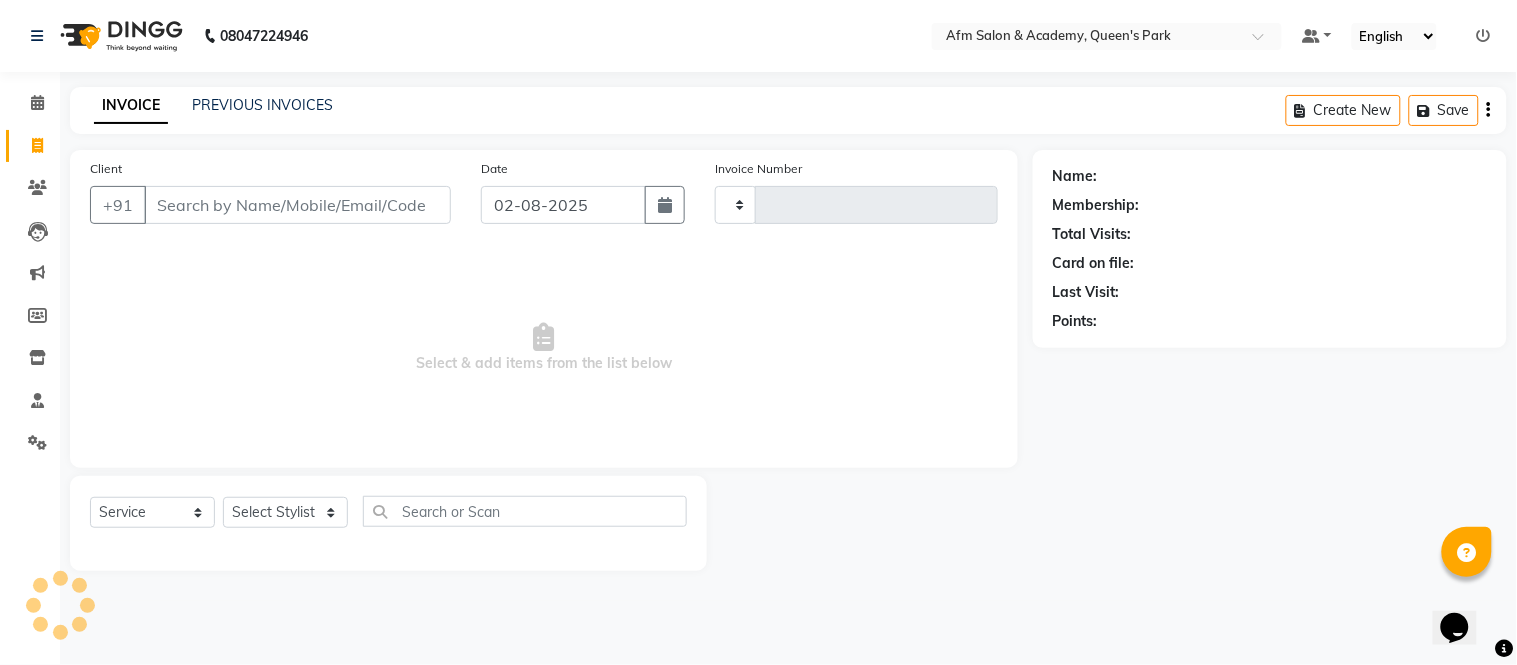 select on "3437" 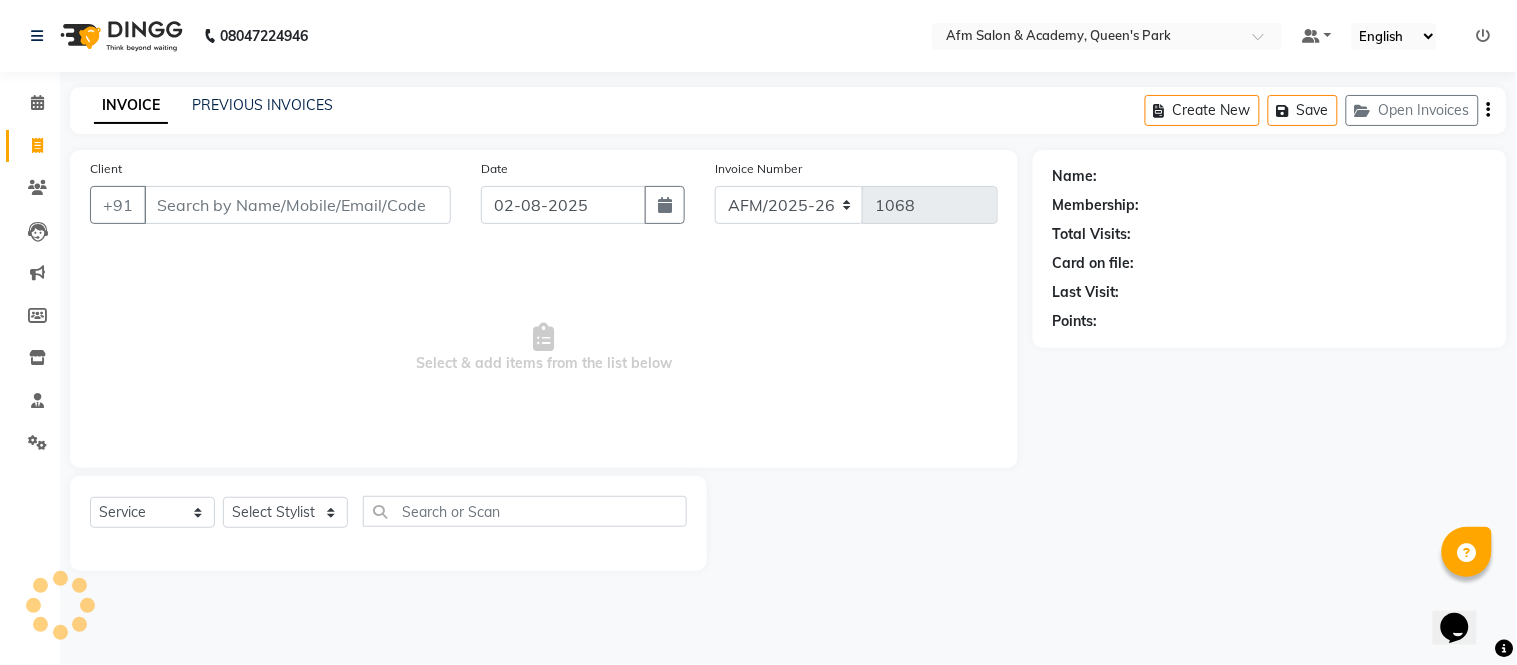 click on "Client" at bounding box center [297, 205] 